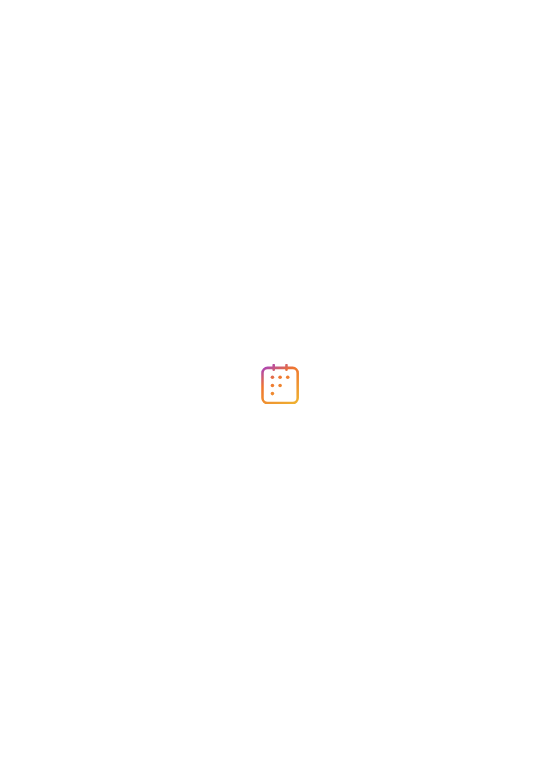 scroll, scrollTop: 0, scrollLeft: 0, axis: both 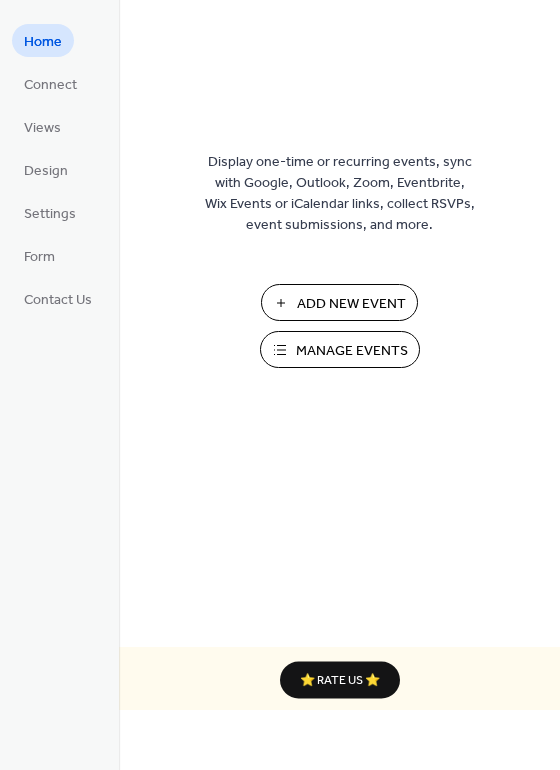 click on "Add New Event" at bounding box center [351, 304] 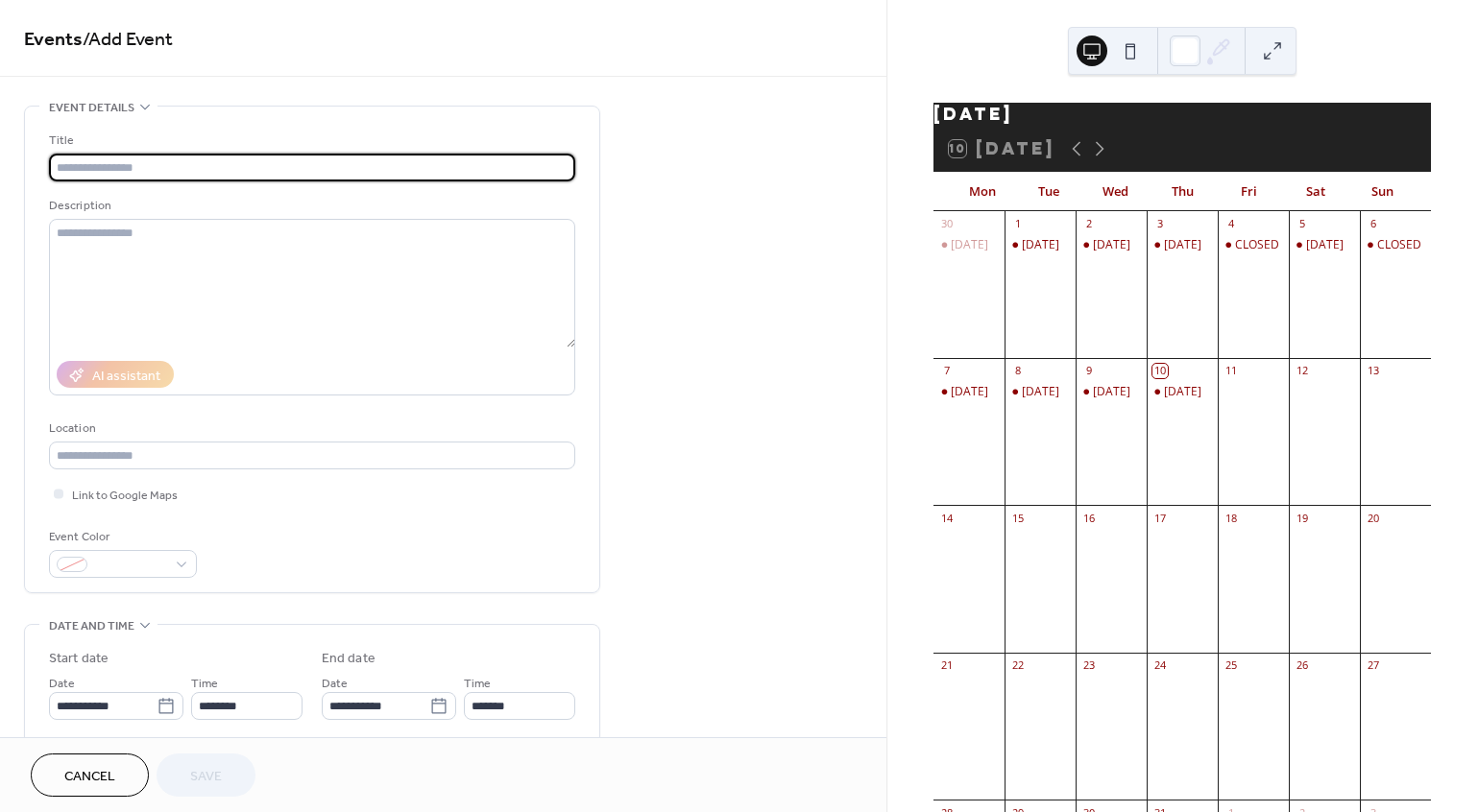 scroll, scrollTop: 0, scrollLeft: 0, axis: both 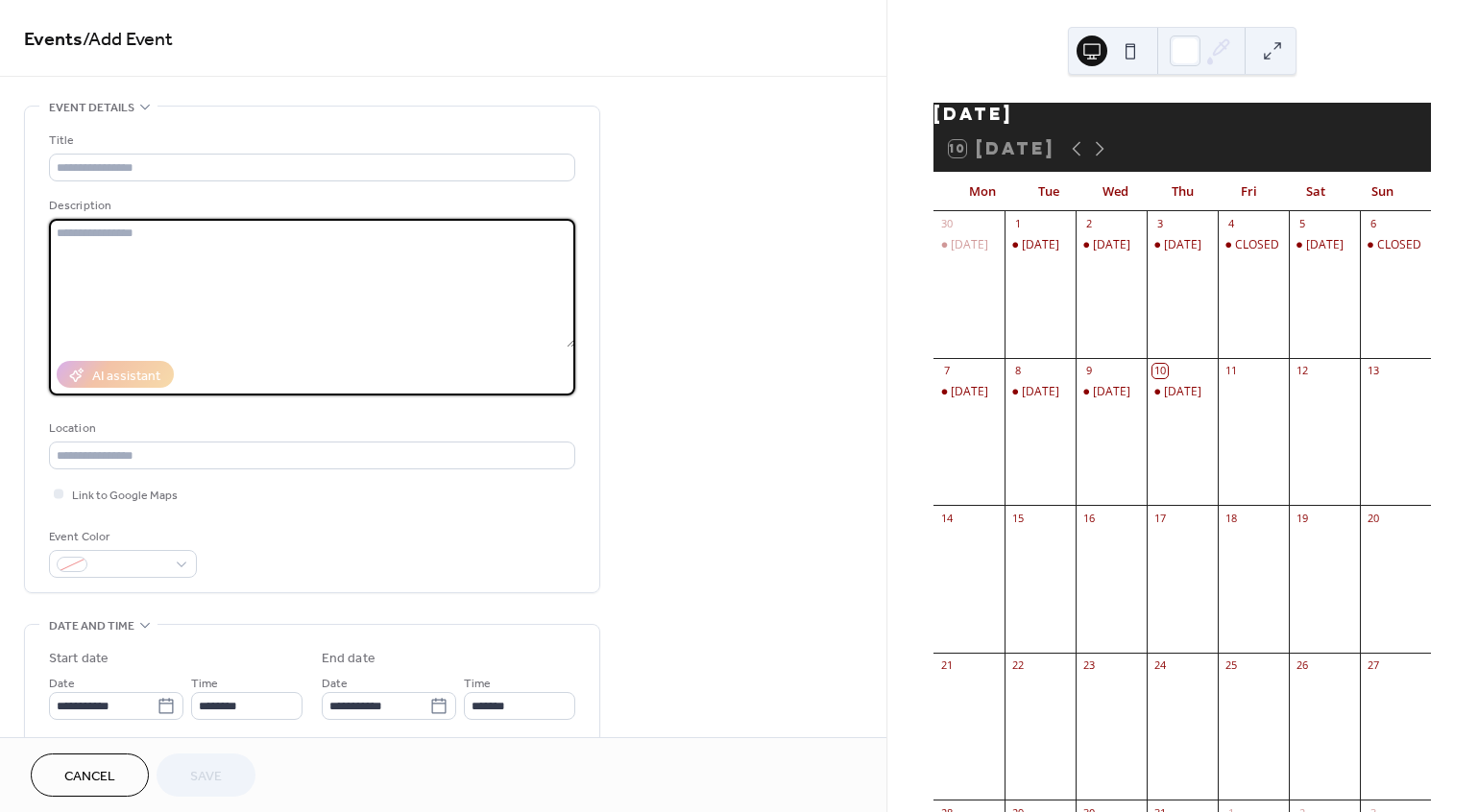 click at bounding box center (312, 283) 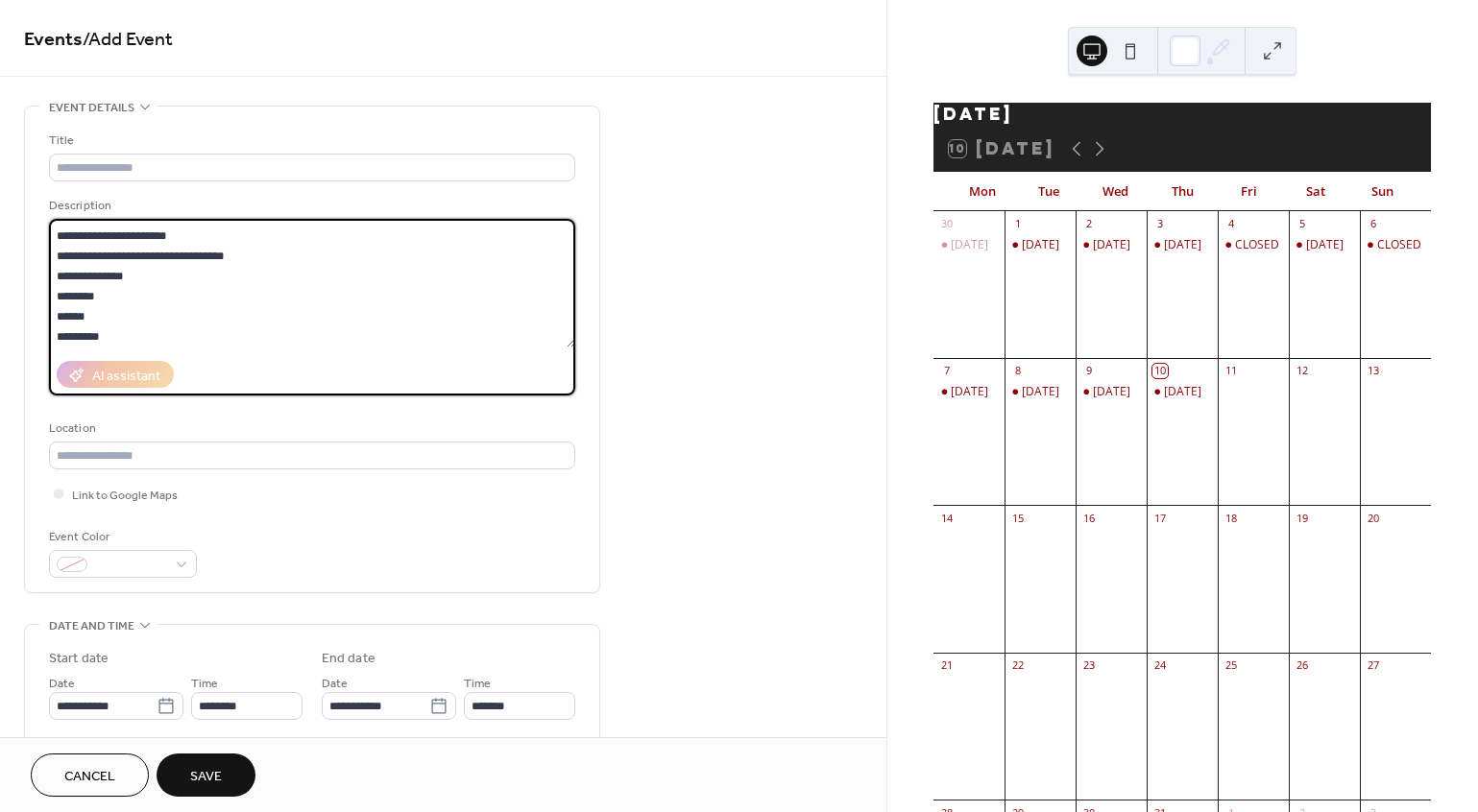 scroll, scrollTop: 98, scrollLeft: 0, axis: vertical 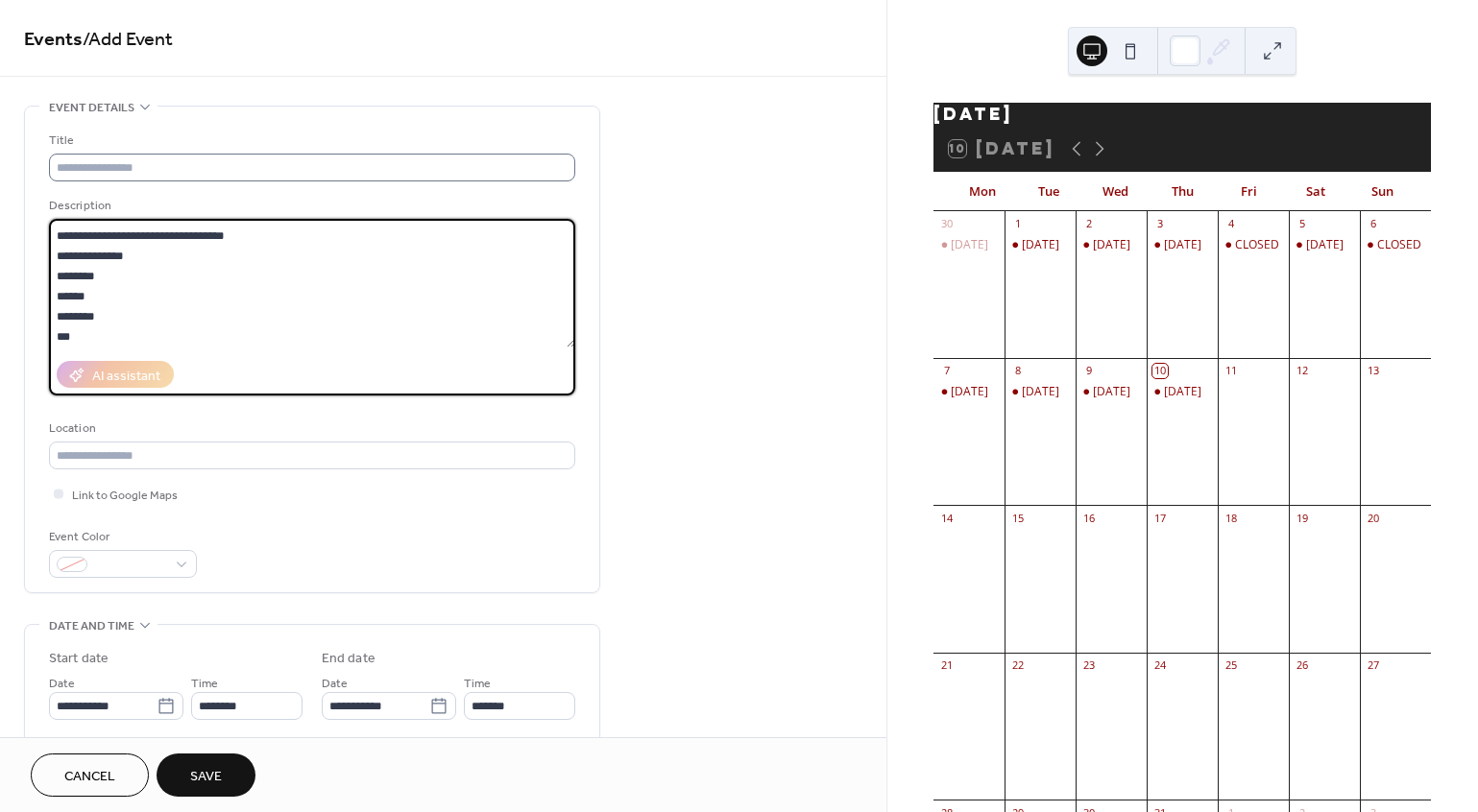 type on "**********" 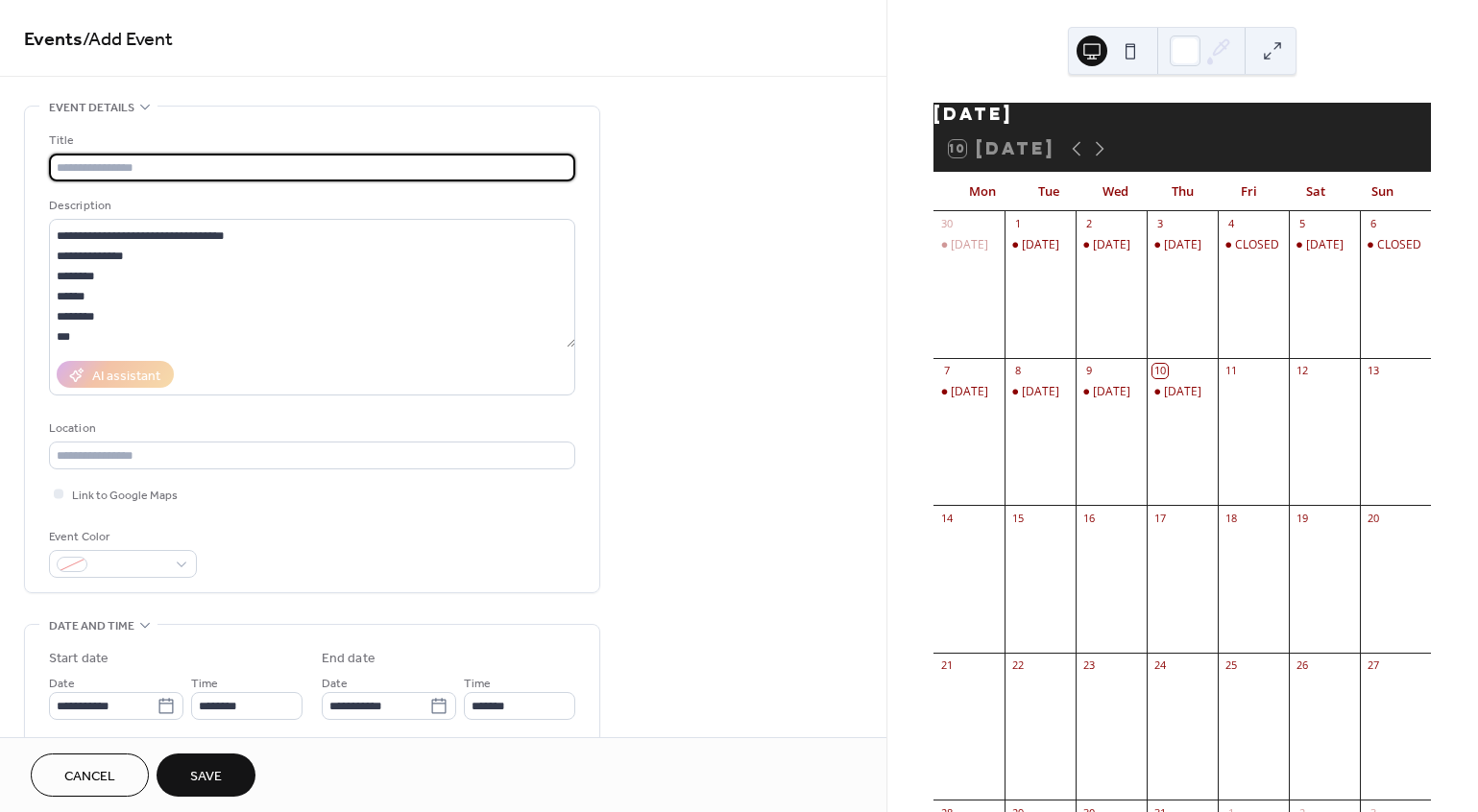 click at bounding box center [312, 167] 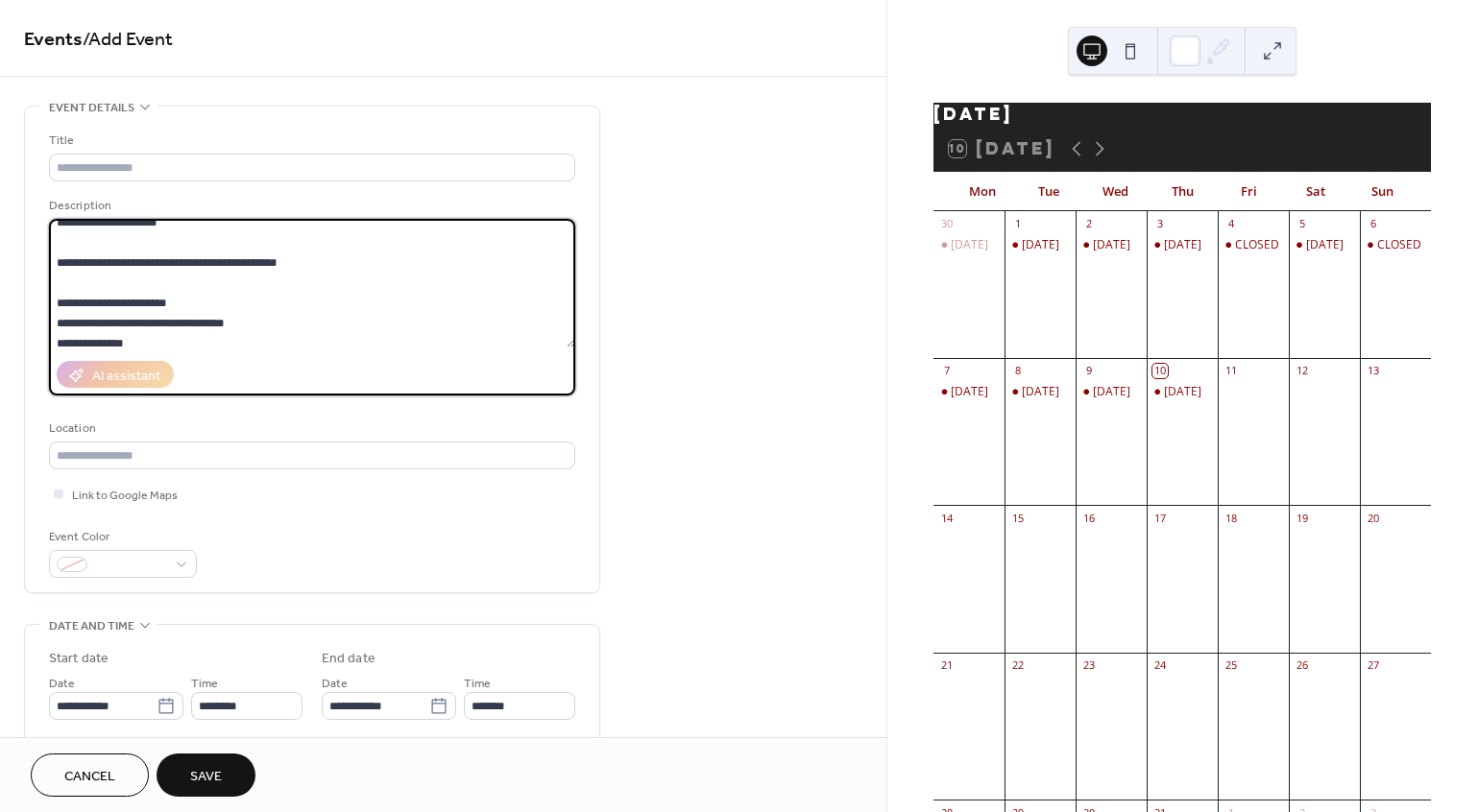 scroll, scrollTop: 0, scrollLeft: 0, axis: both 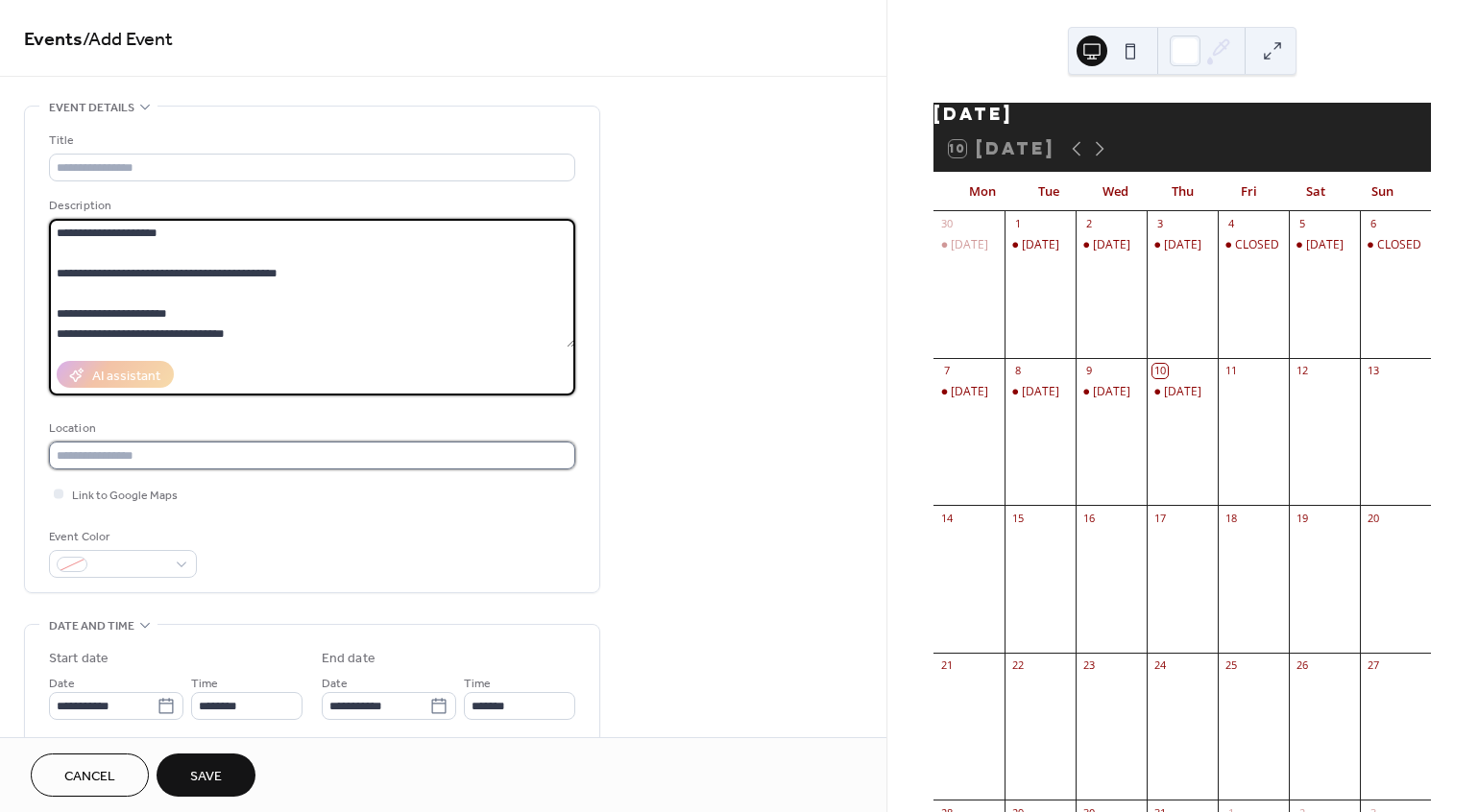 click at bounding box center (312, 455) 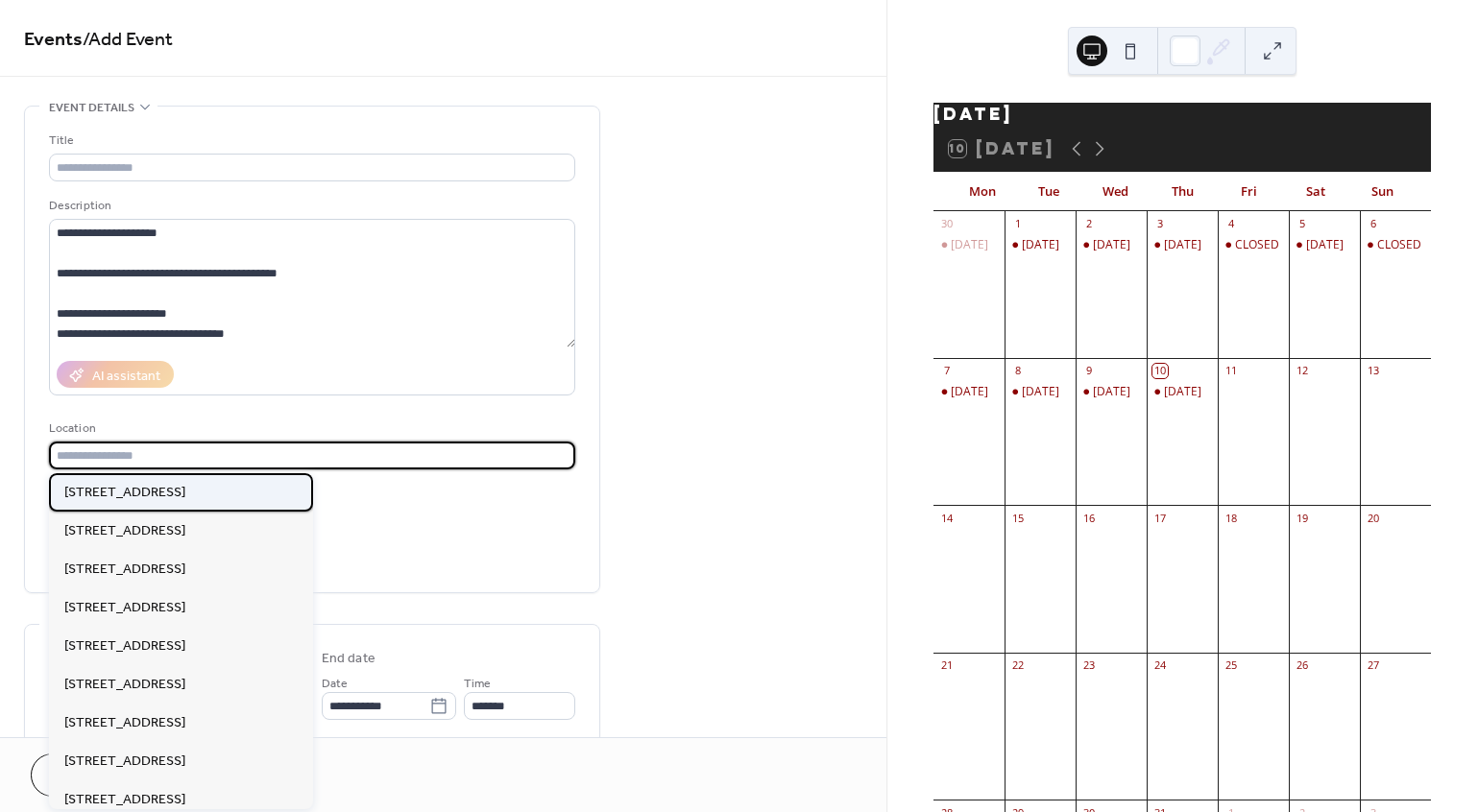 click on "[STREET_ADDRESS]" at bounding box center (125, 492) 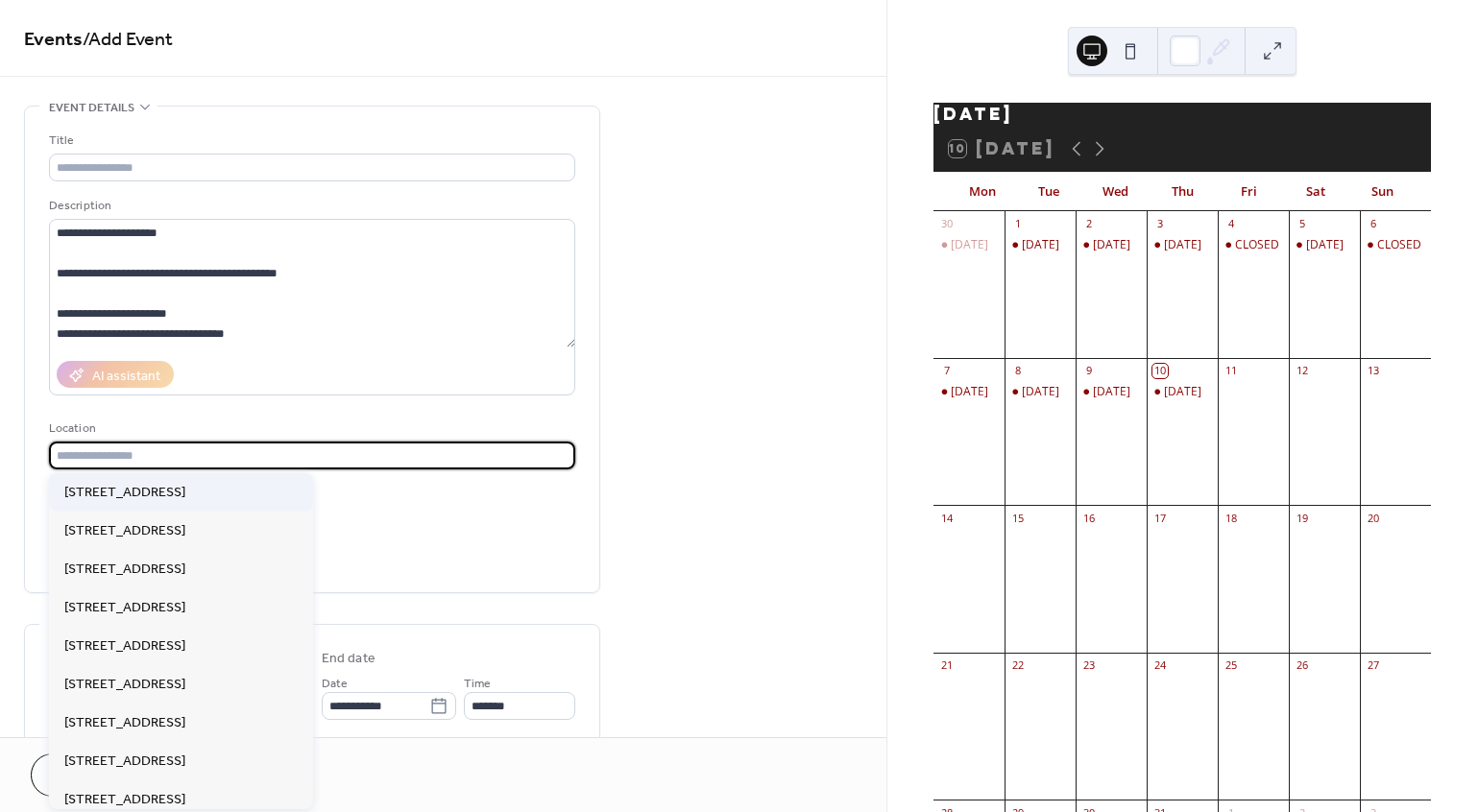 type on "**********" 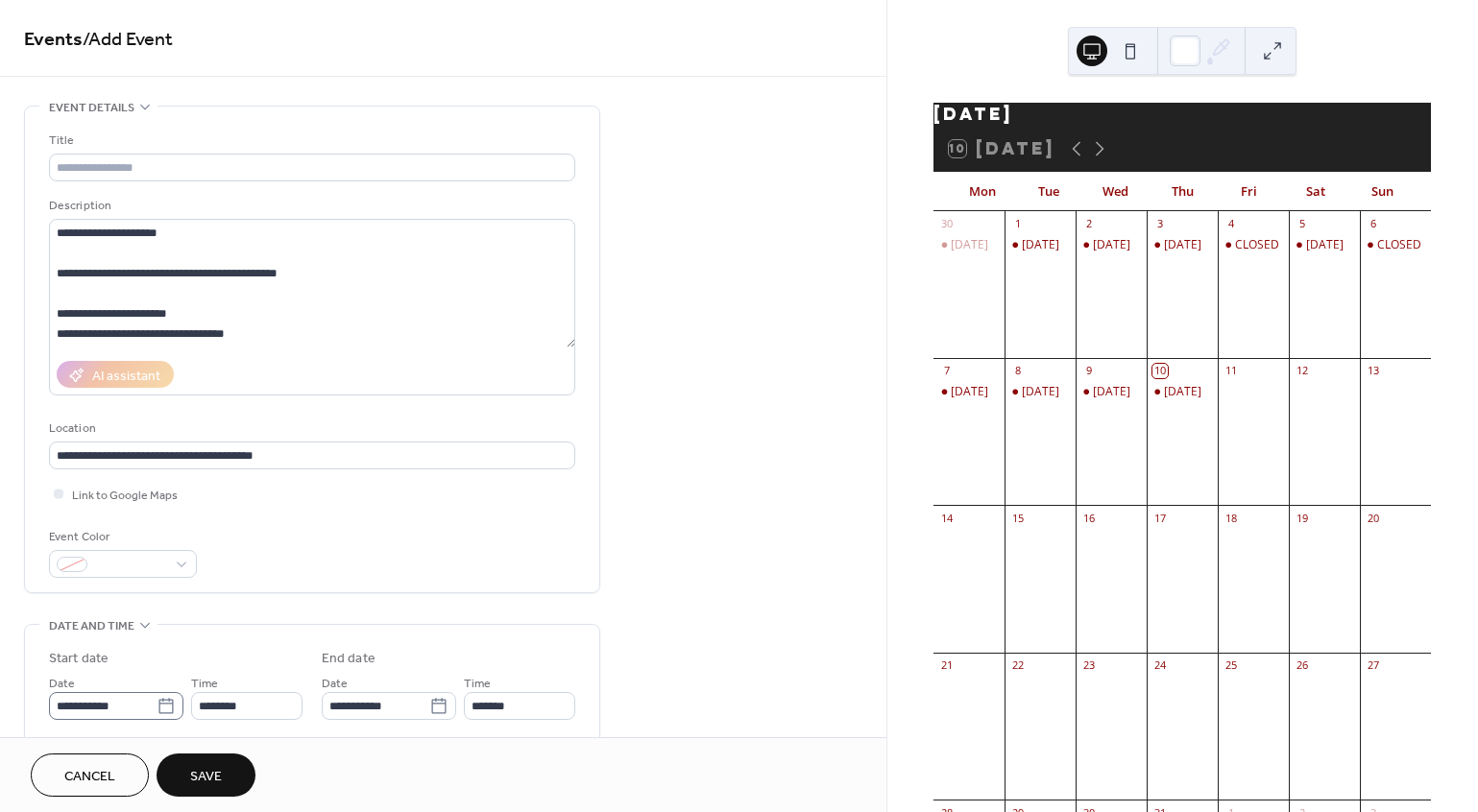 click 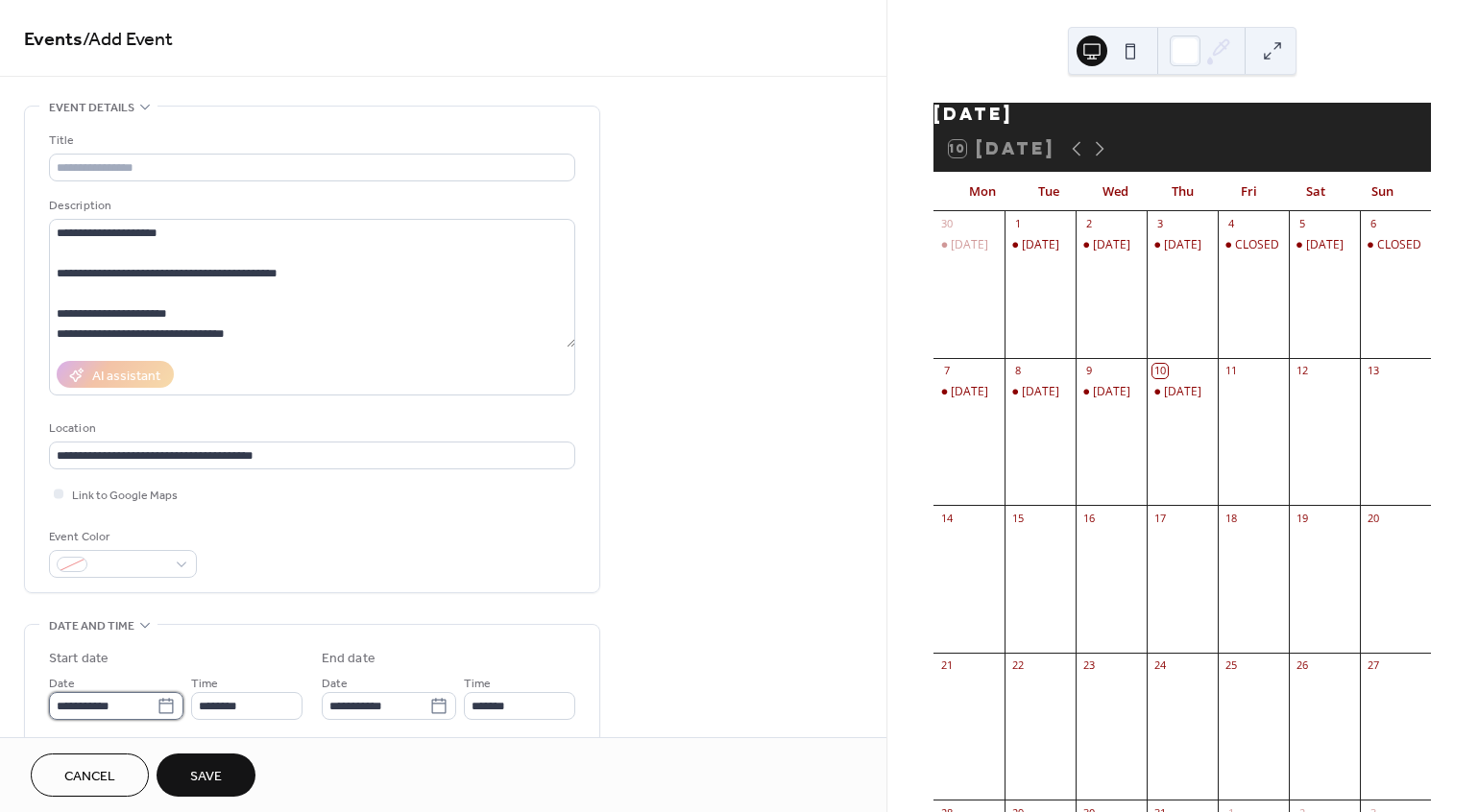 click on "**********" at bounding box center [103, 705] 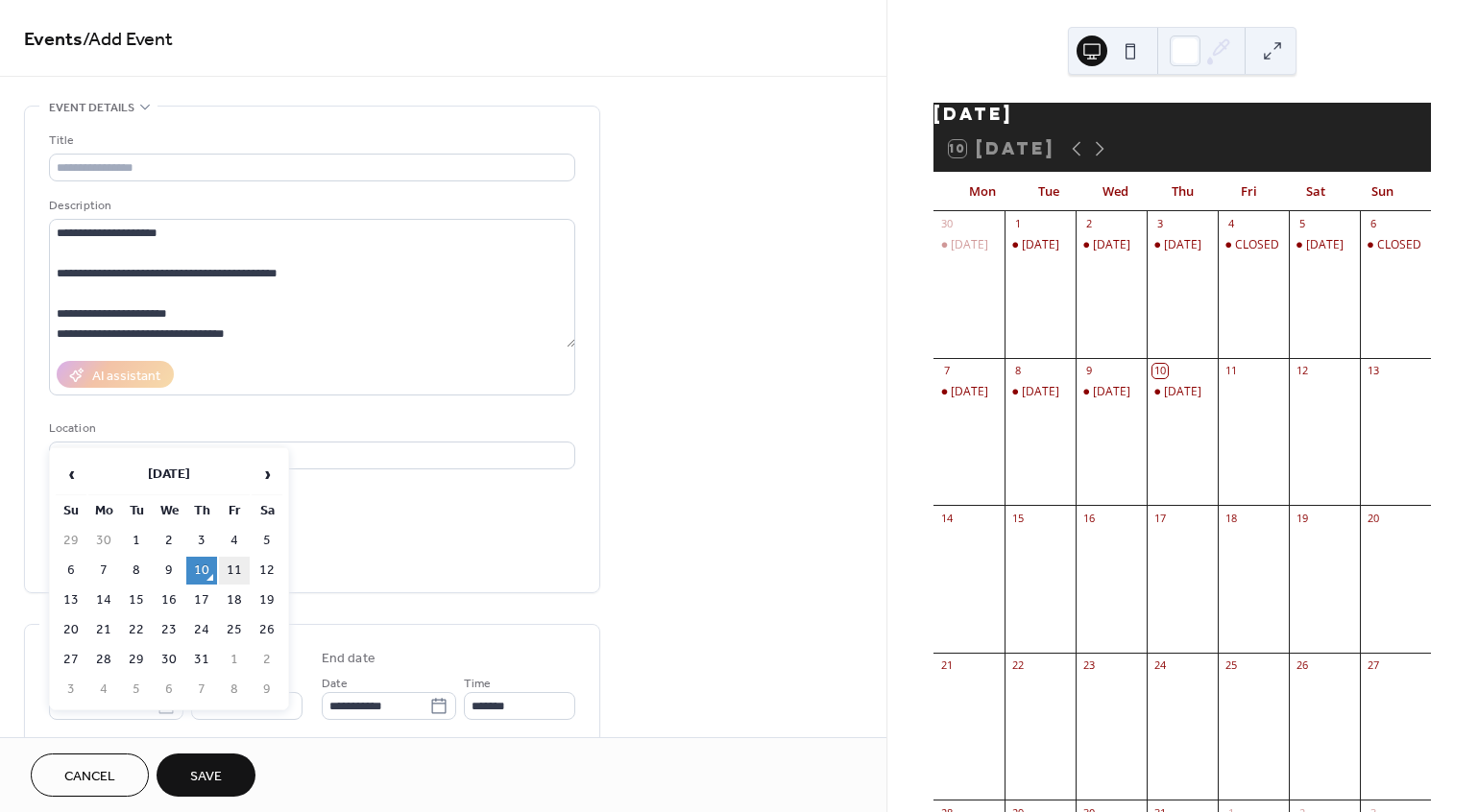 click on "11" at bounding box center (234, 570) 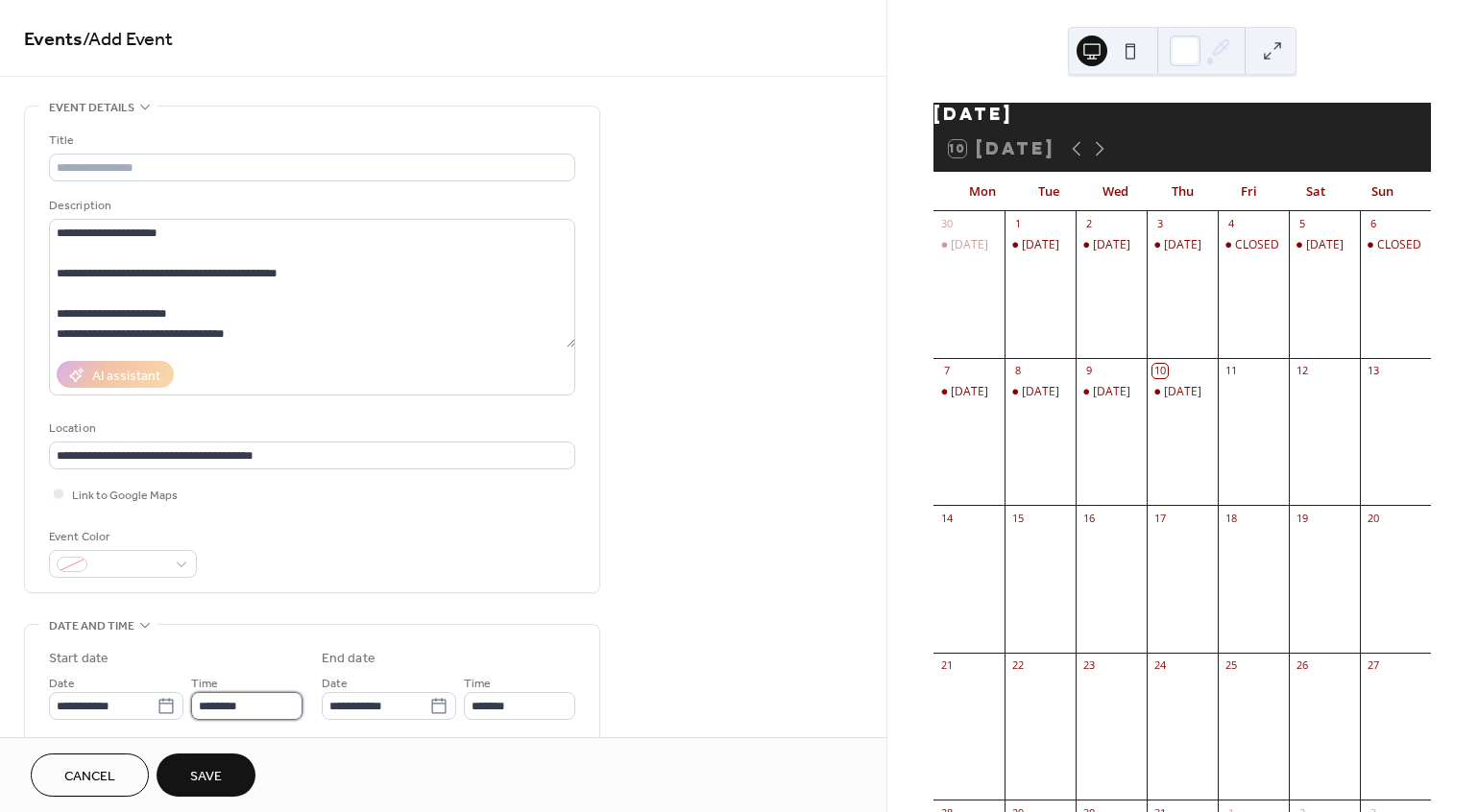 click on "********" at bounding box center (247, 705) 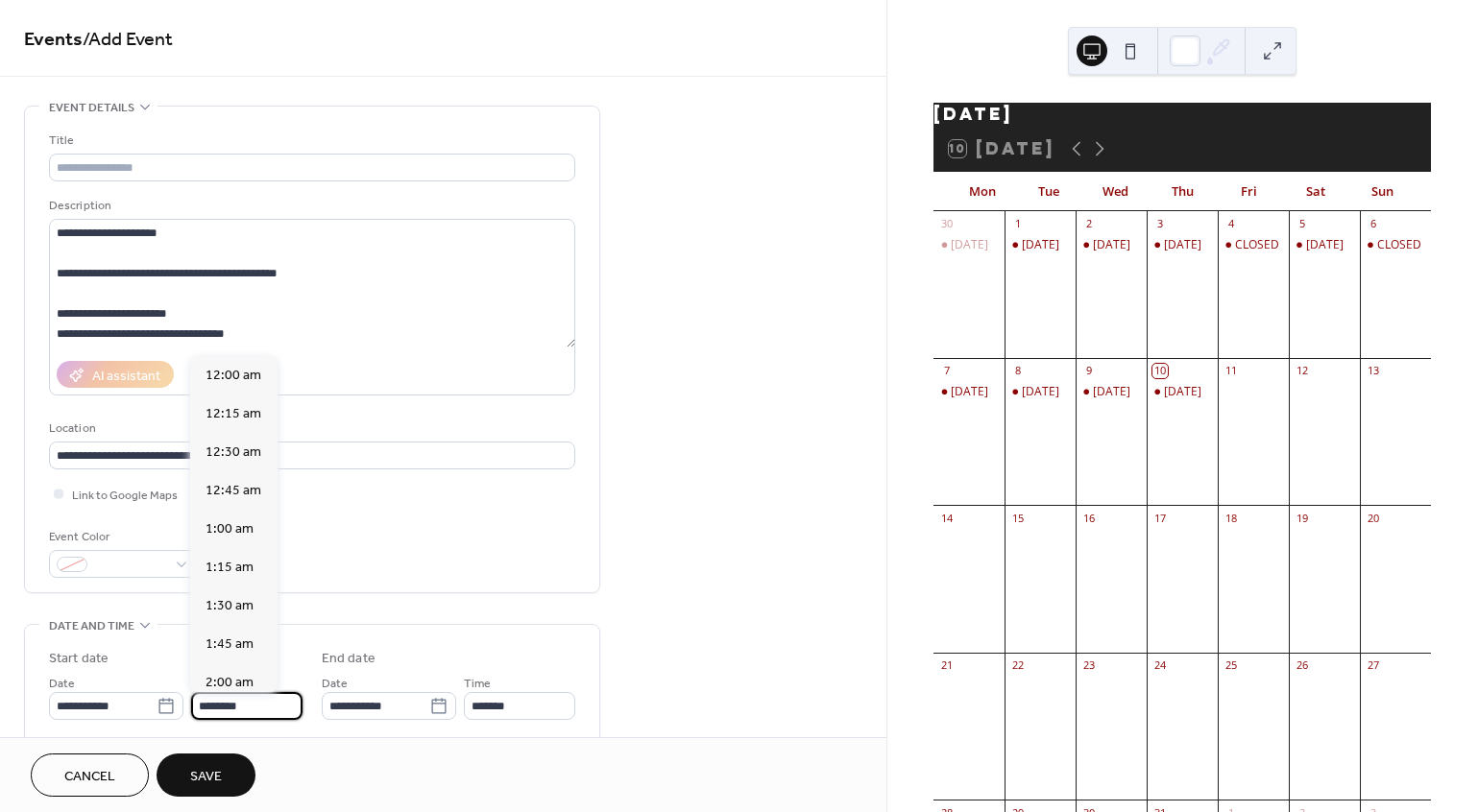 scroll, scrollTop: 1866, scrollLeft: 0, axis: vertical 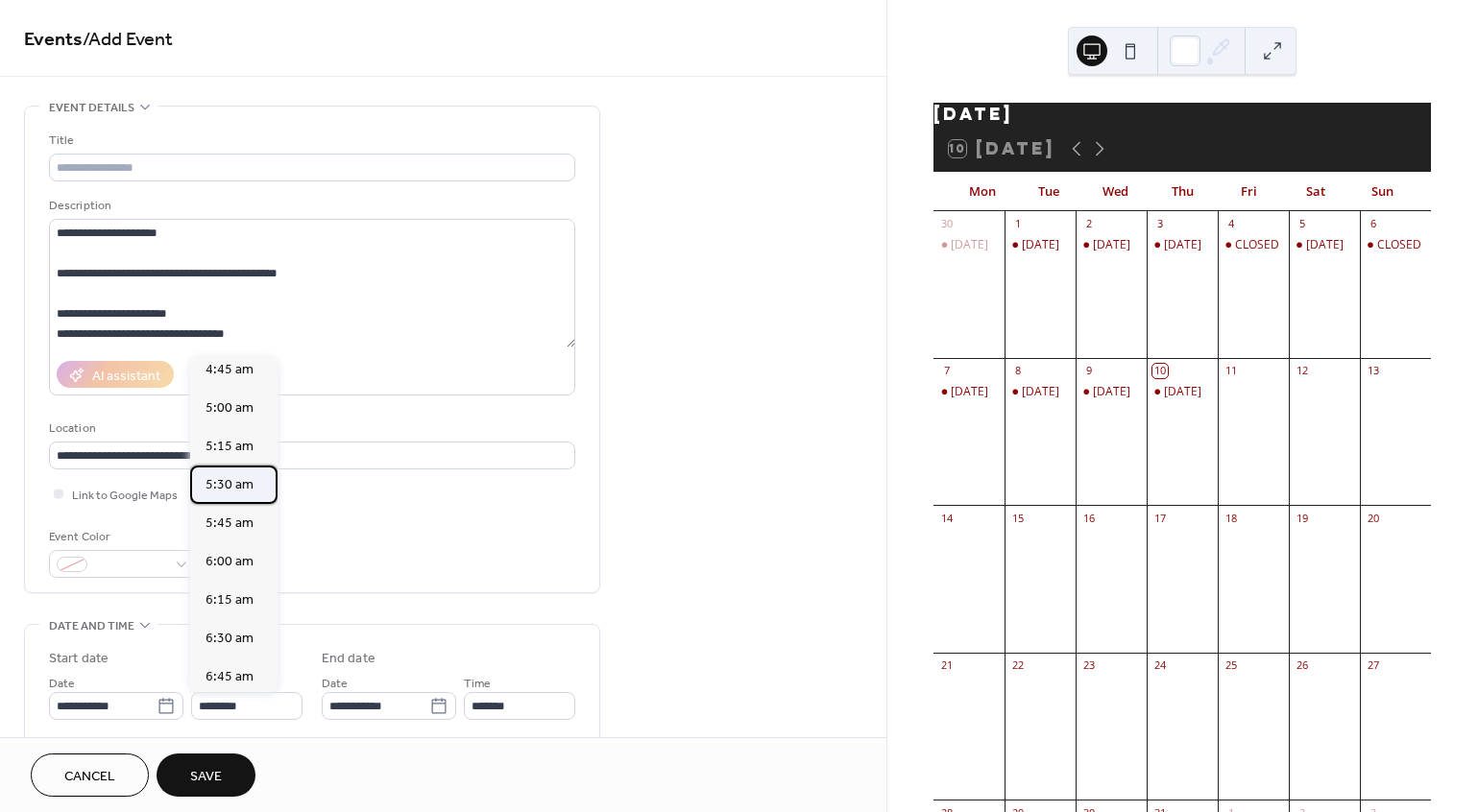 click on "5:30 am" at bounding box center [230, 485] 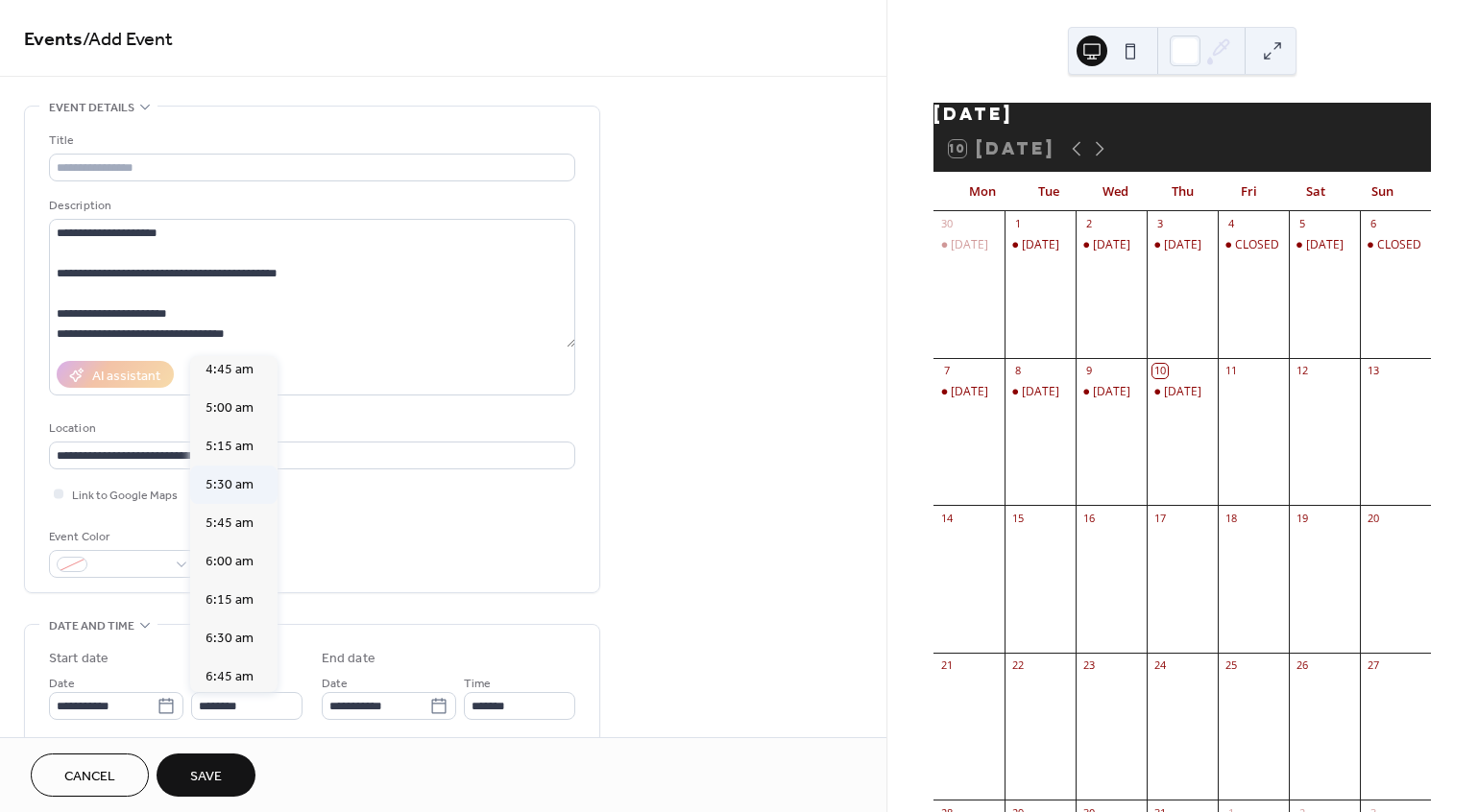type on "*******" 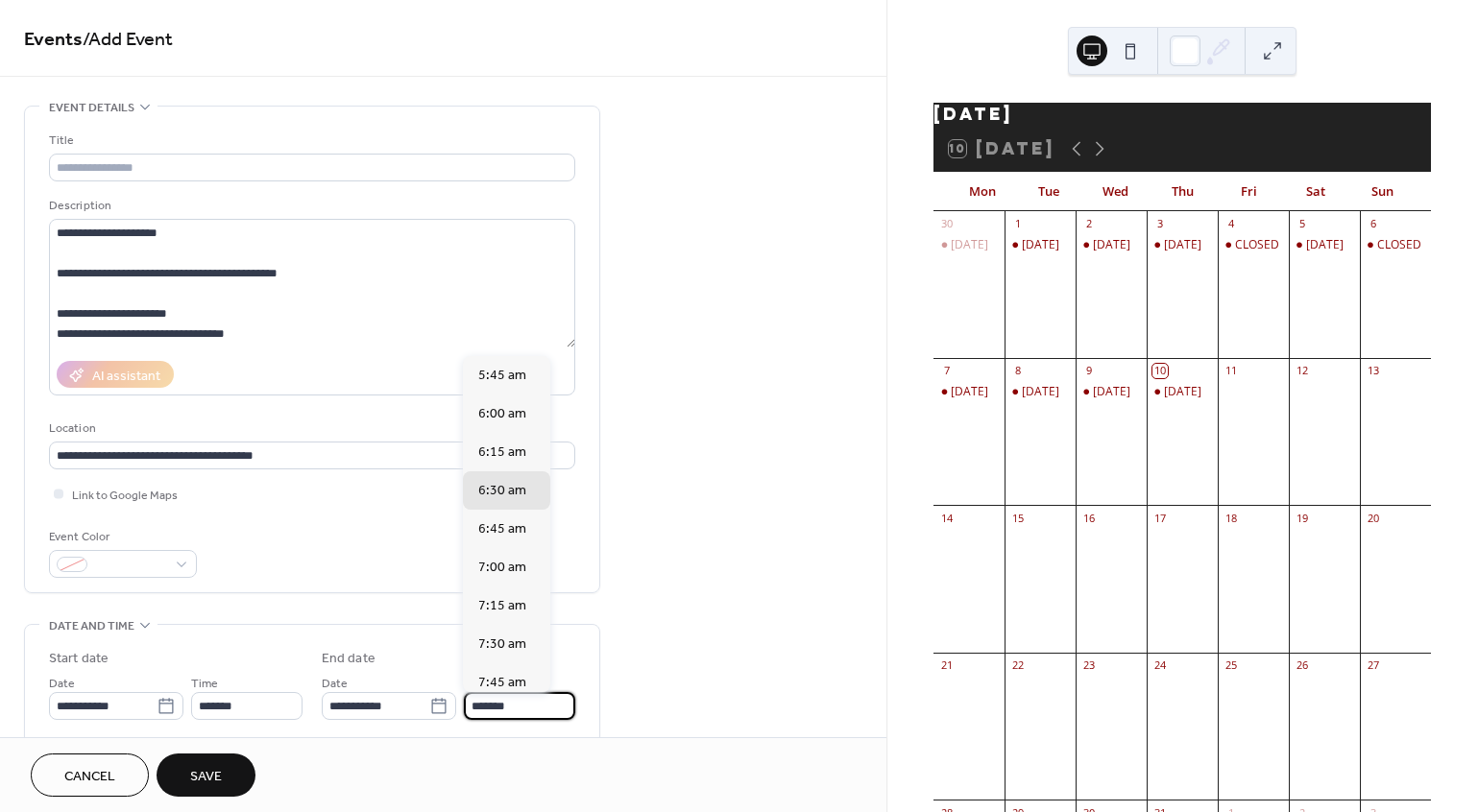 click on "*******" at bounding box center (520, 705) 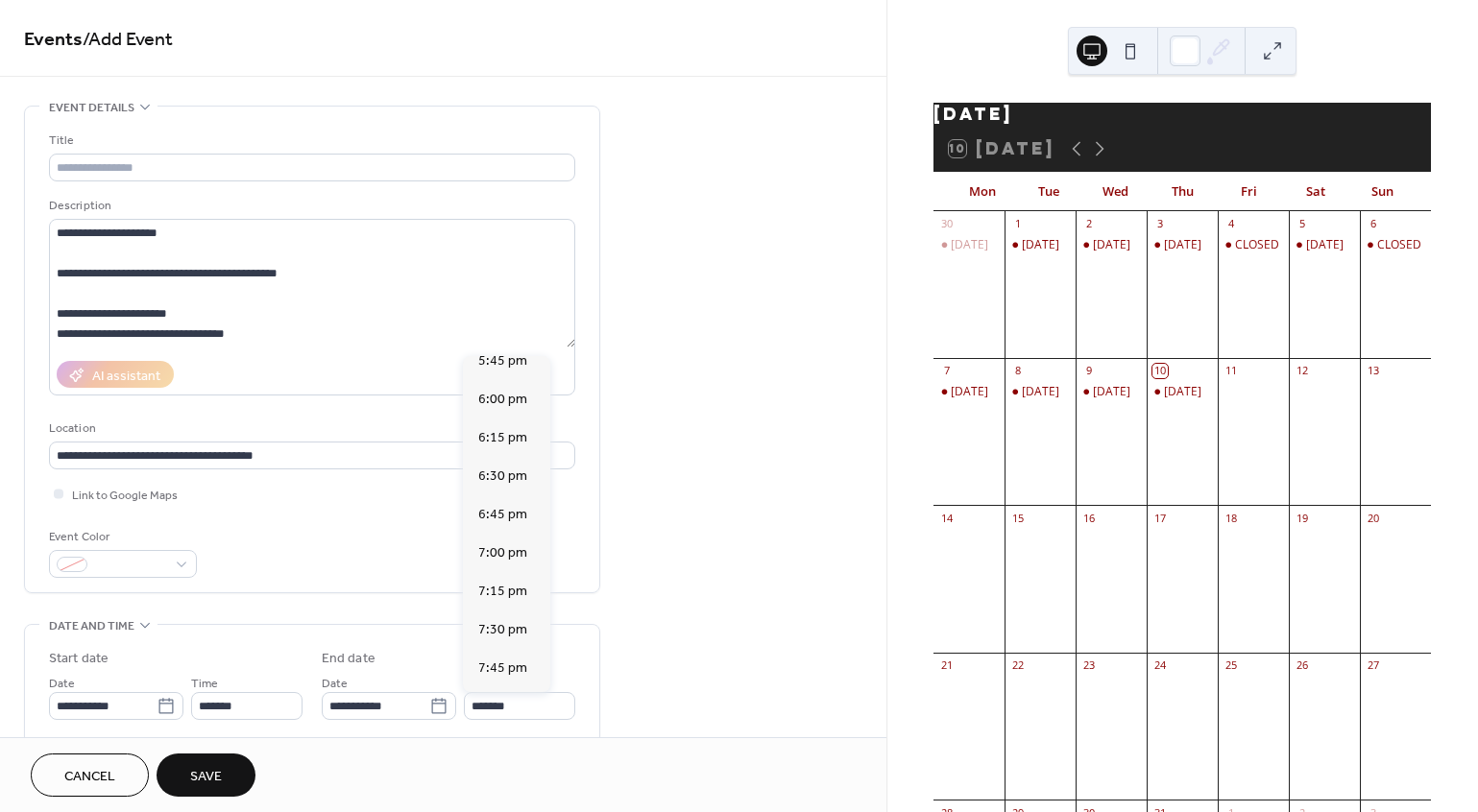 scroll, scrollTop: 1816, scrollLeft: 0, axis: vertical 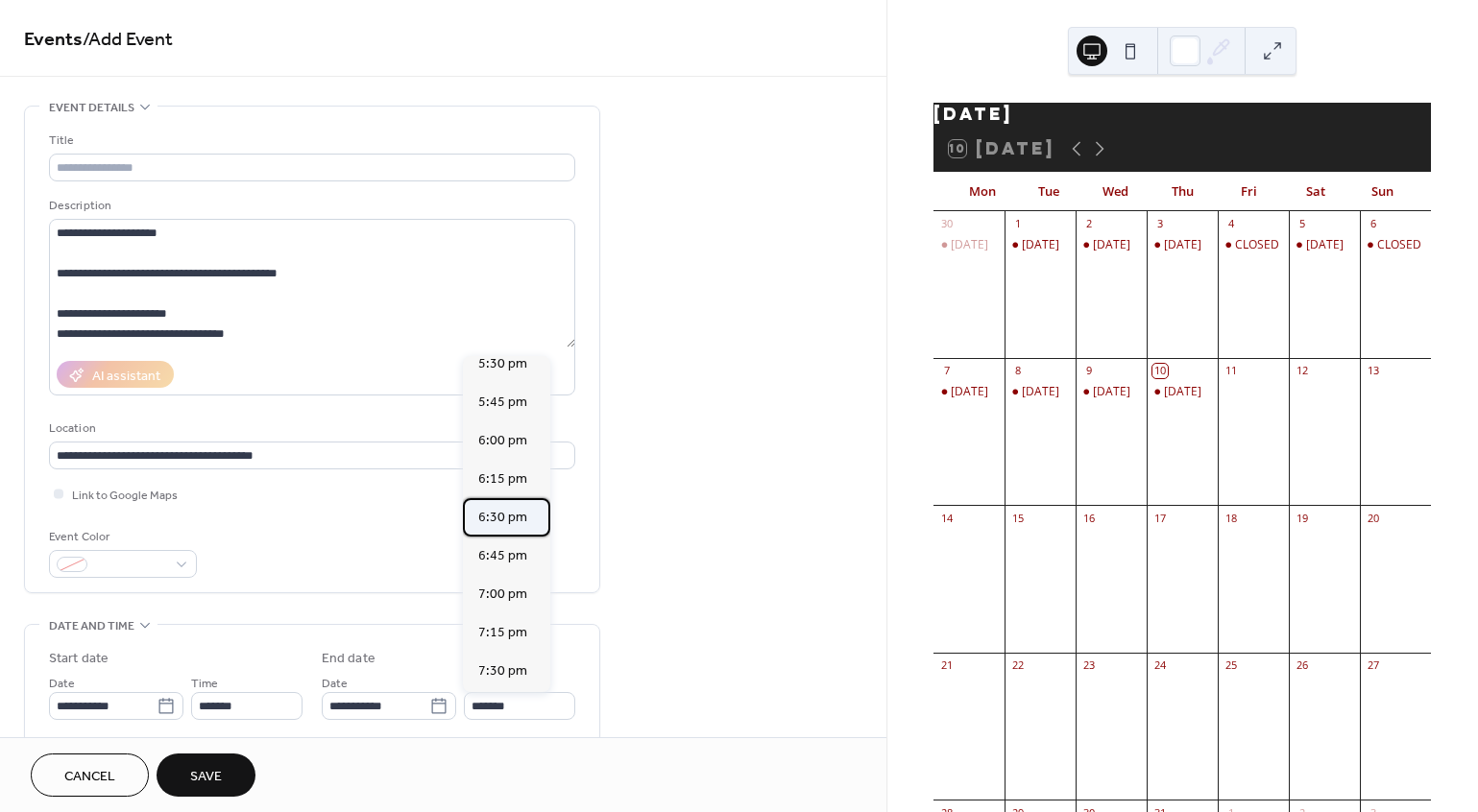 click on "6:30 pm" at bounding box center (502, 517) 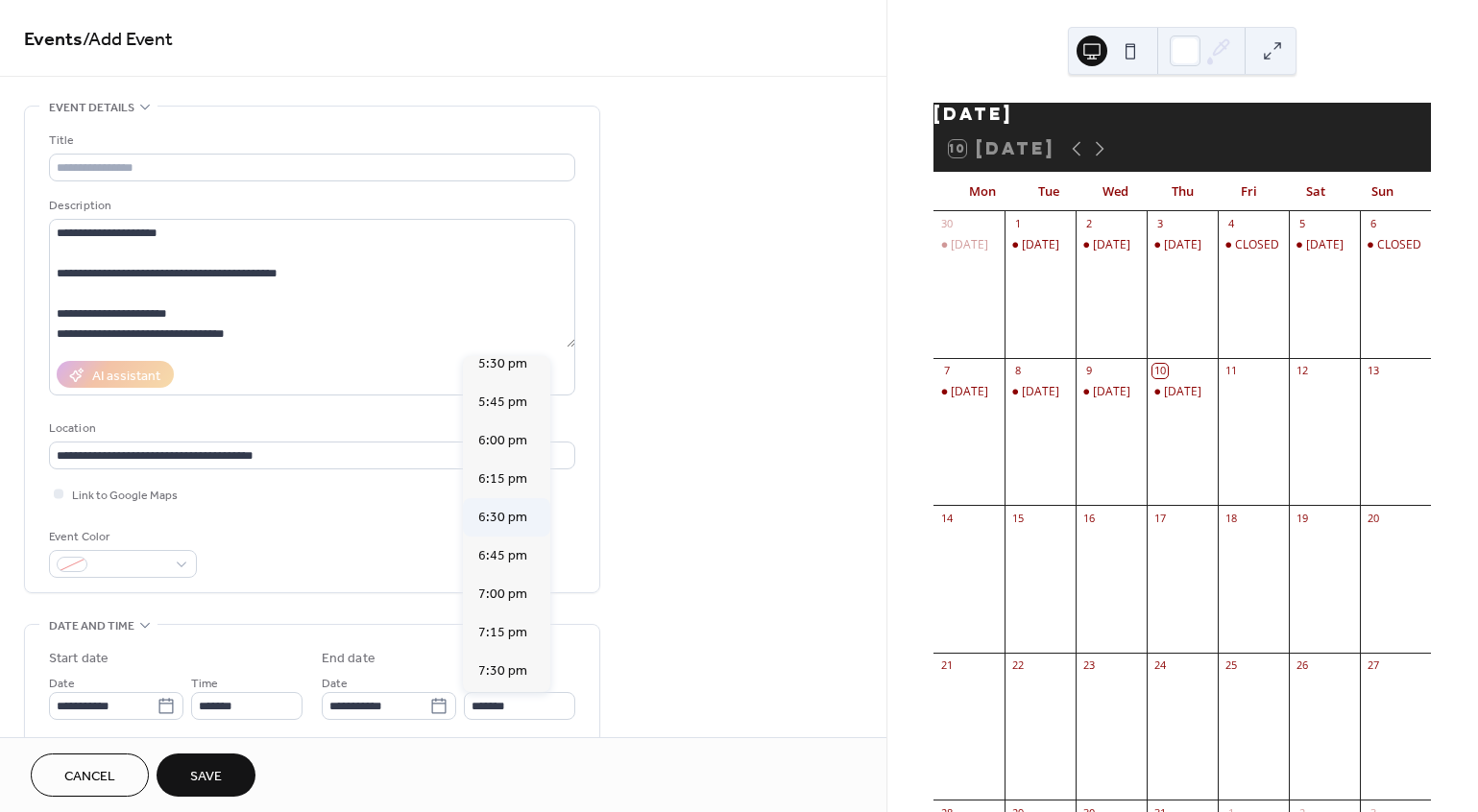 type on "*******" 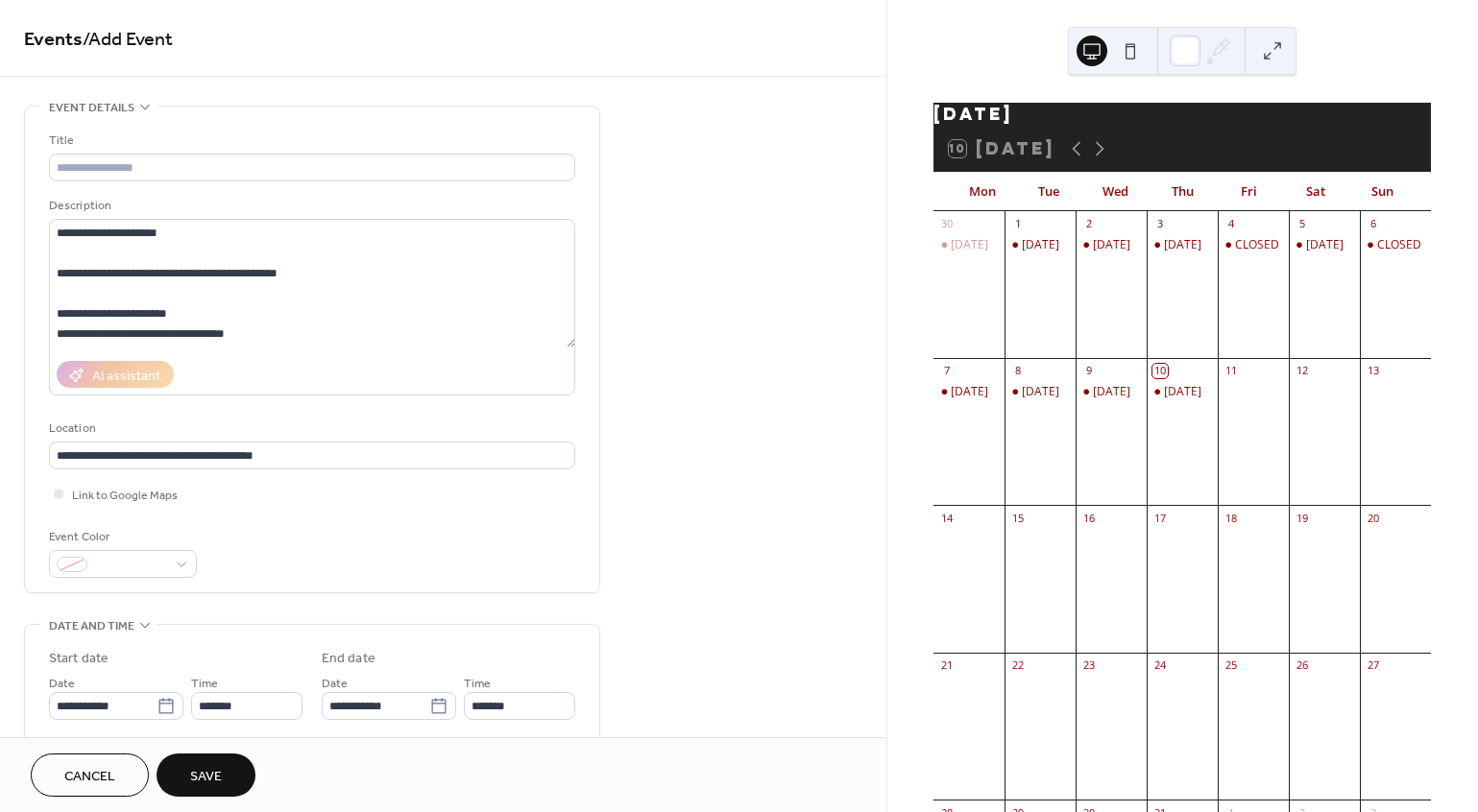 click on "Cancel Save" at bounding box center [443, 775] 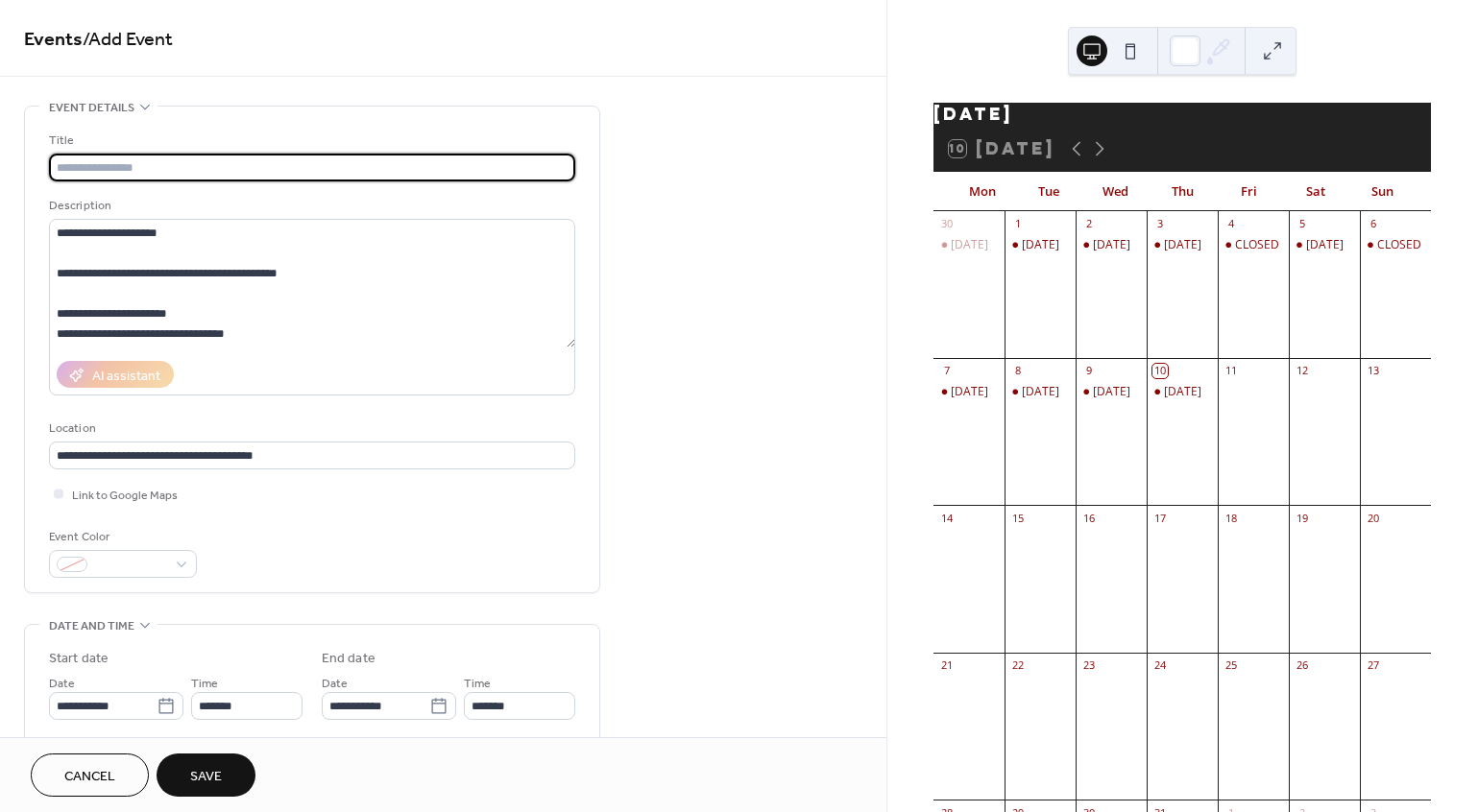 click at bounding box center (312, 167) 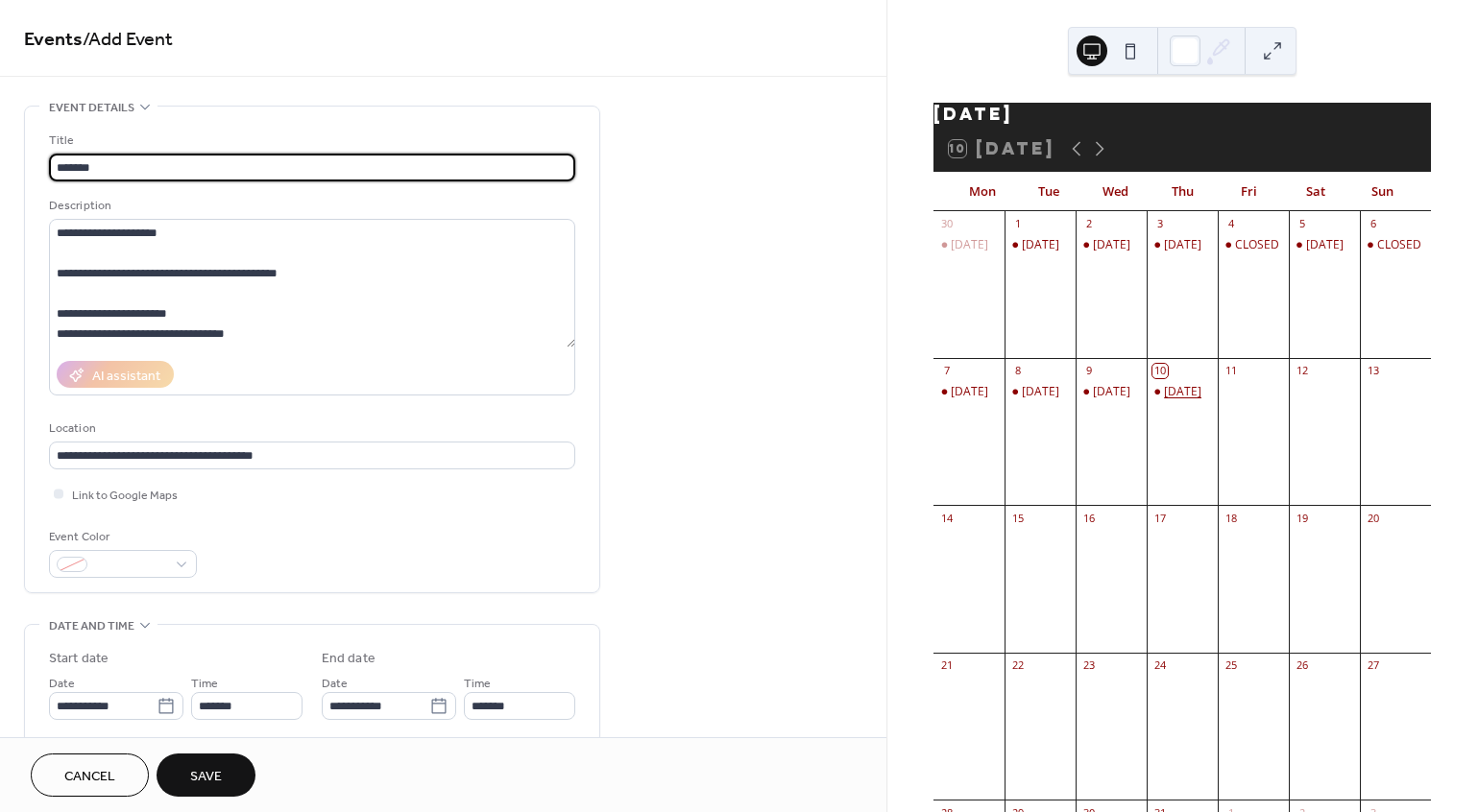 click on "[DATE]" at bounding box center (1182, 392) 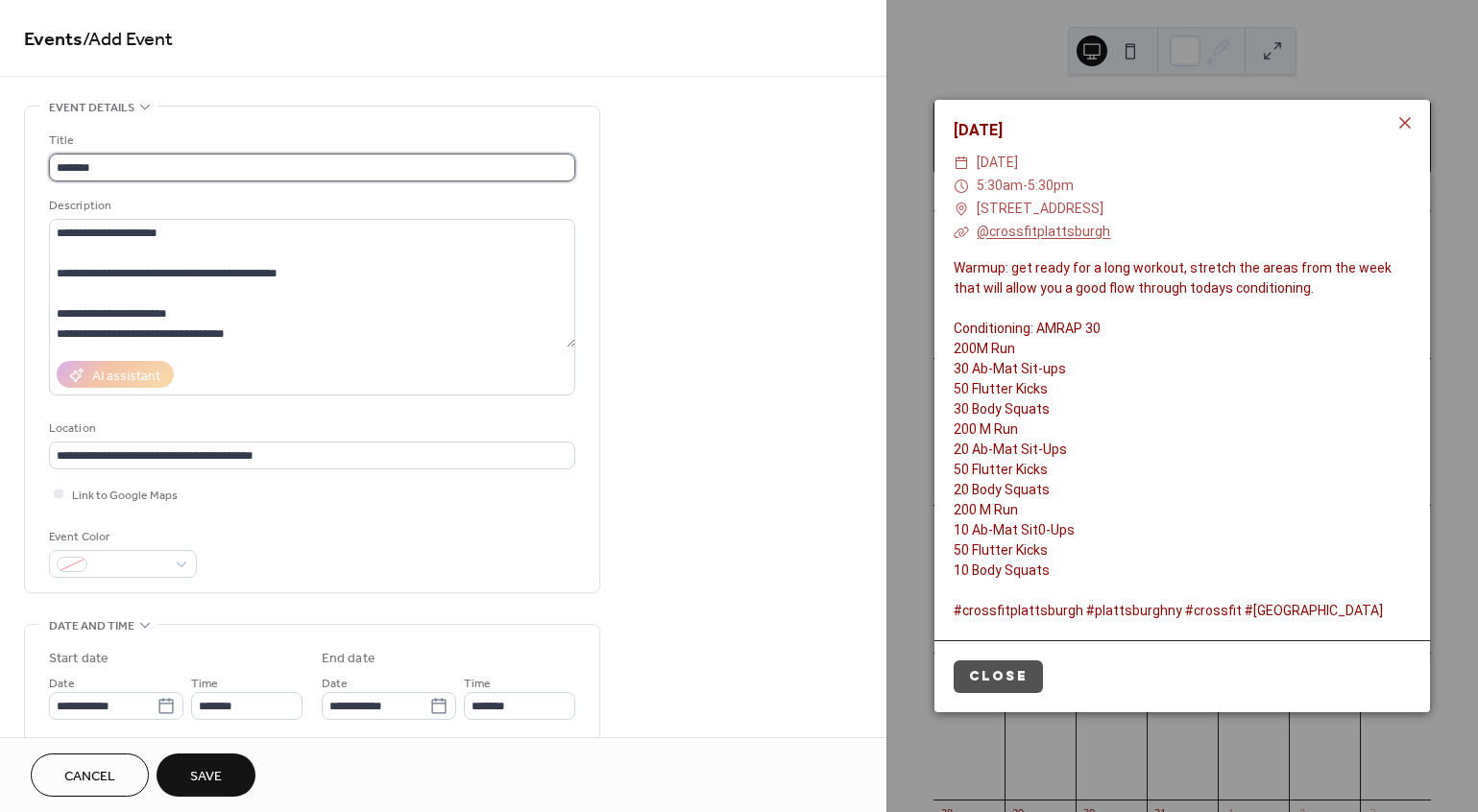 click on "******" at bounding box center [312, 167] 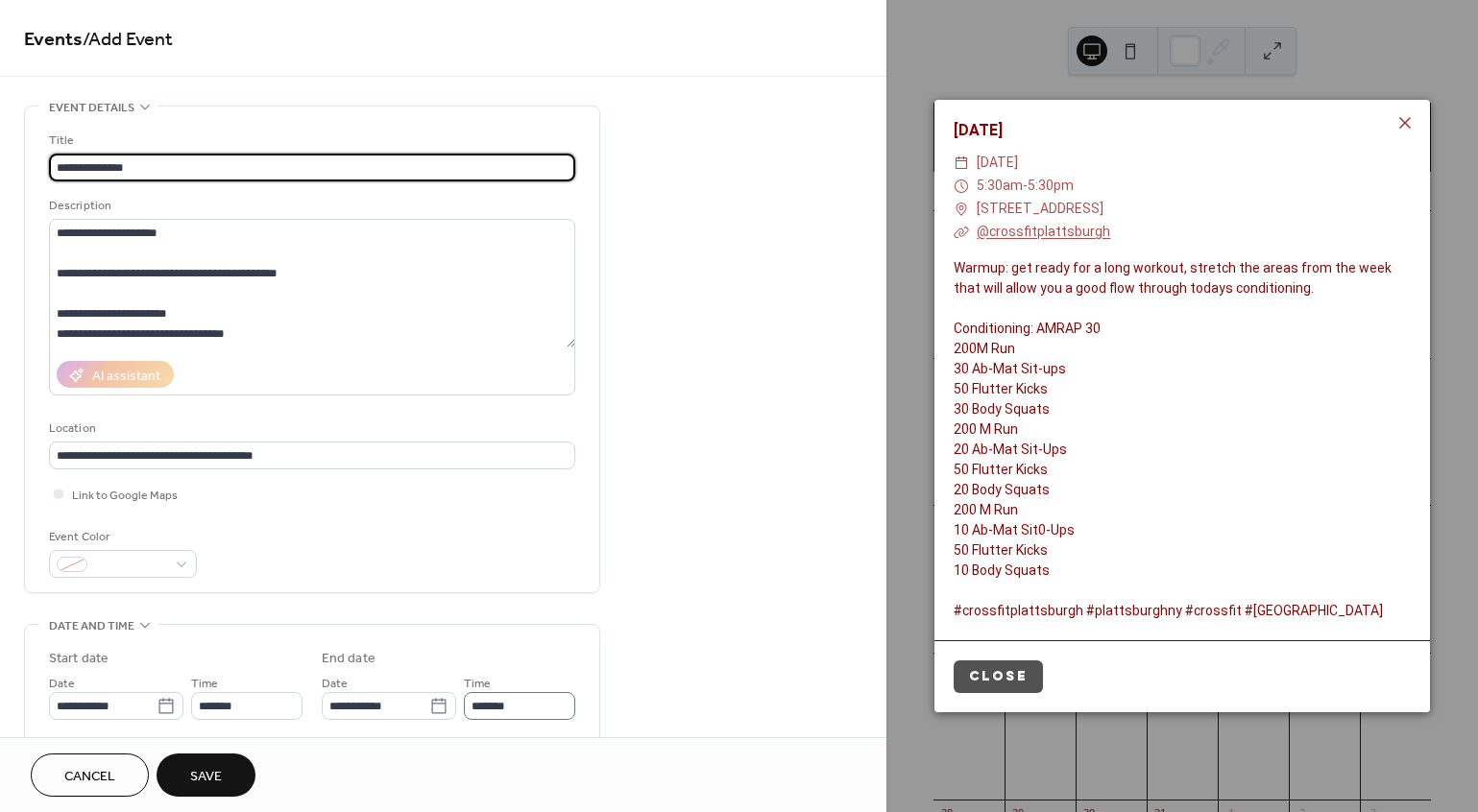 type on "**********" 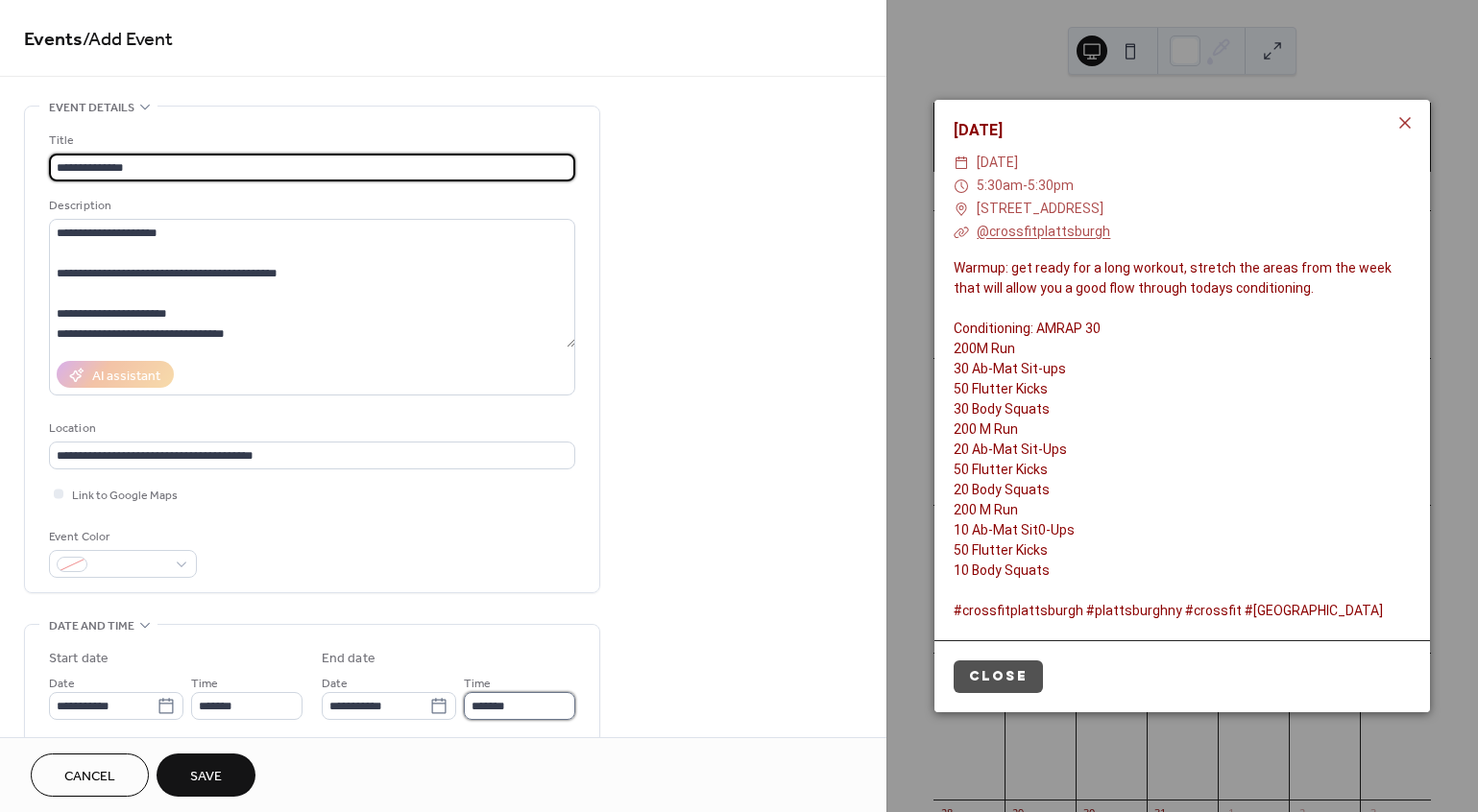 click on "*******" at bounding box center [520, 705] 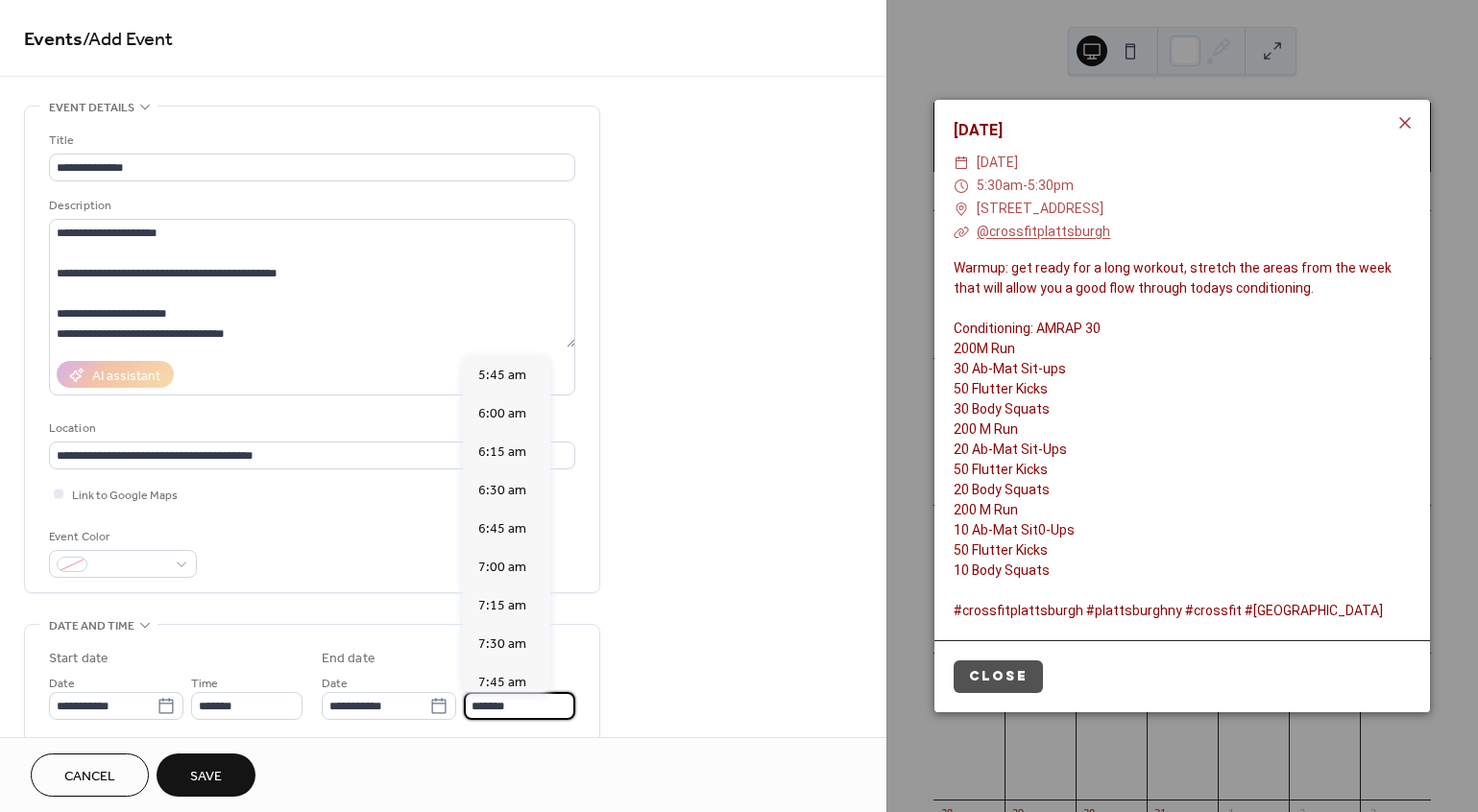 scroll, scrollTop: 1982, scrollLeft: 0, axis: vertical 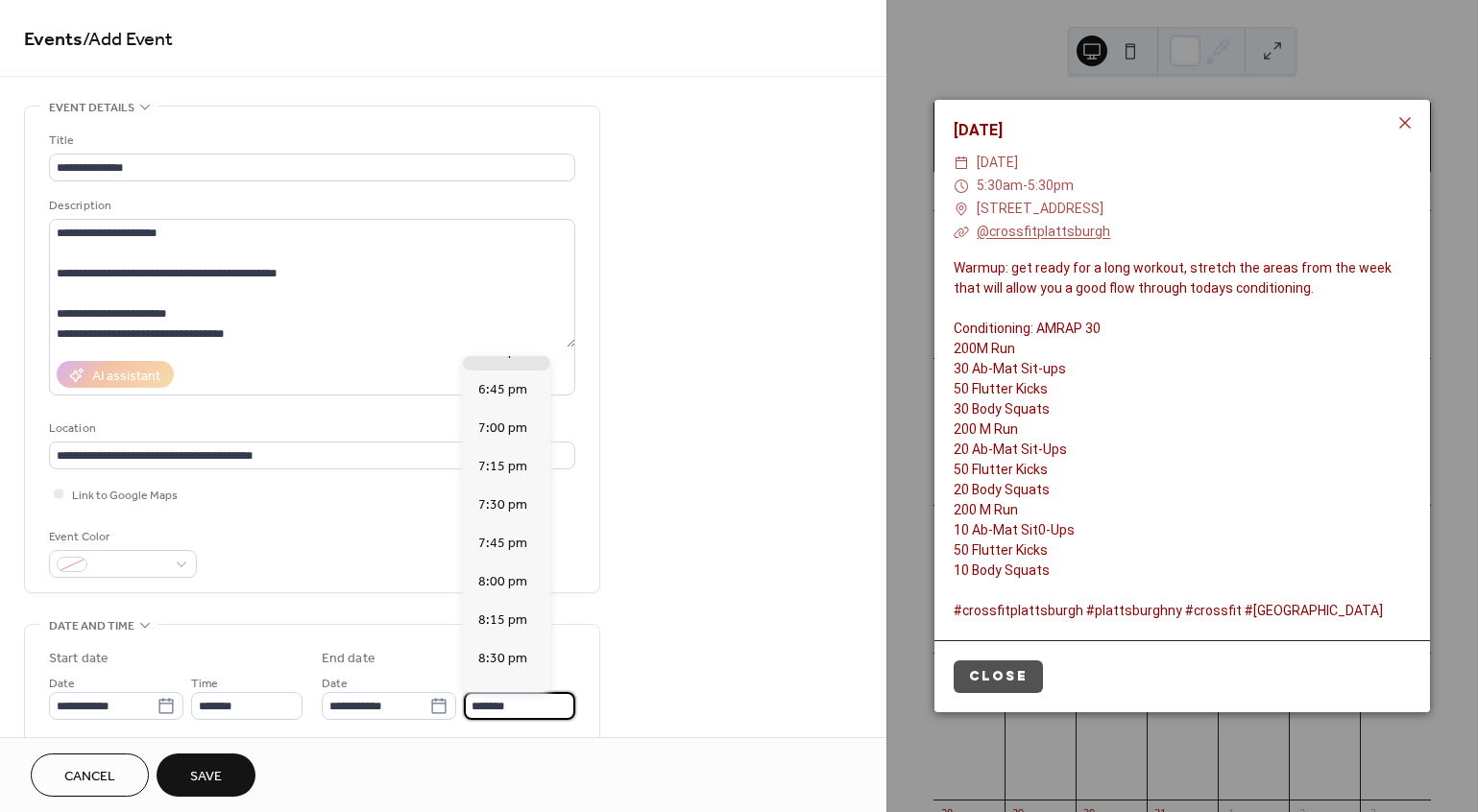 click on "**********" at bounding box center [443, 690] 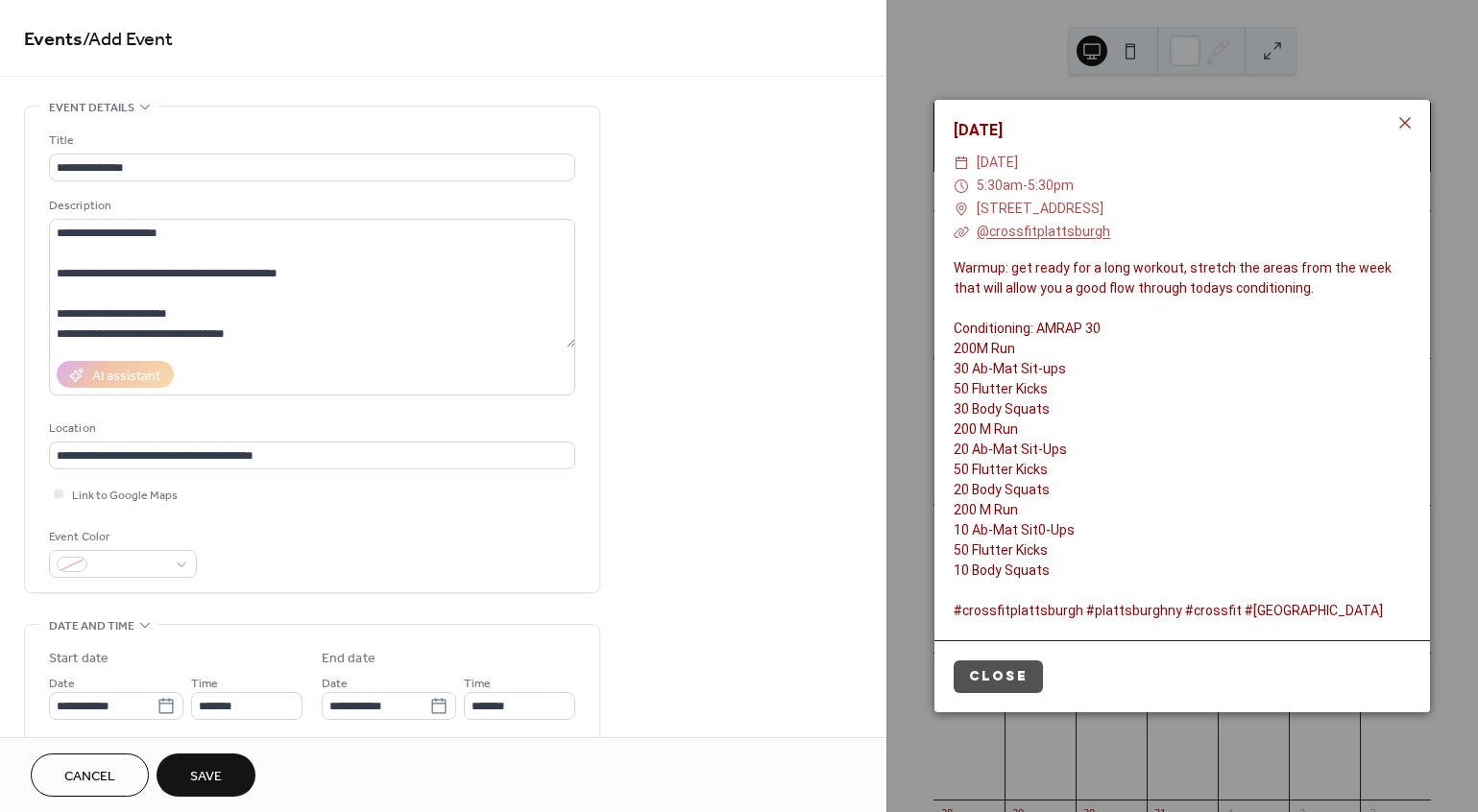 click on "**********" at bounding box center (443, 690) 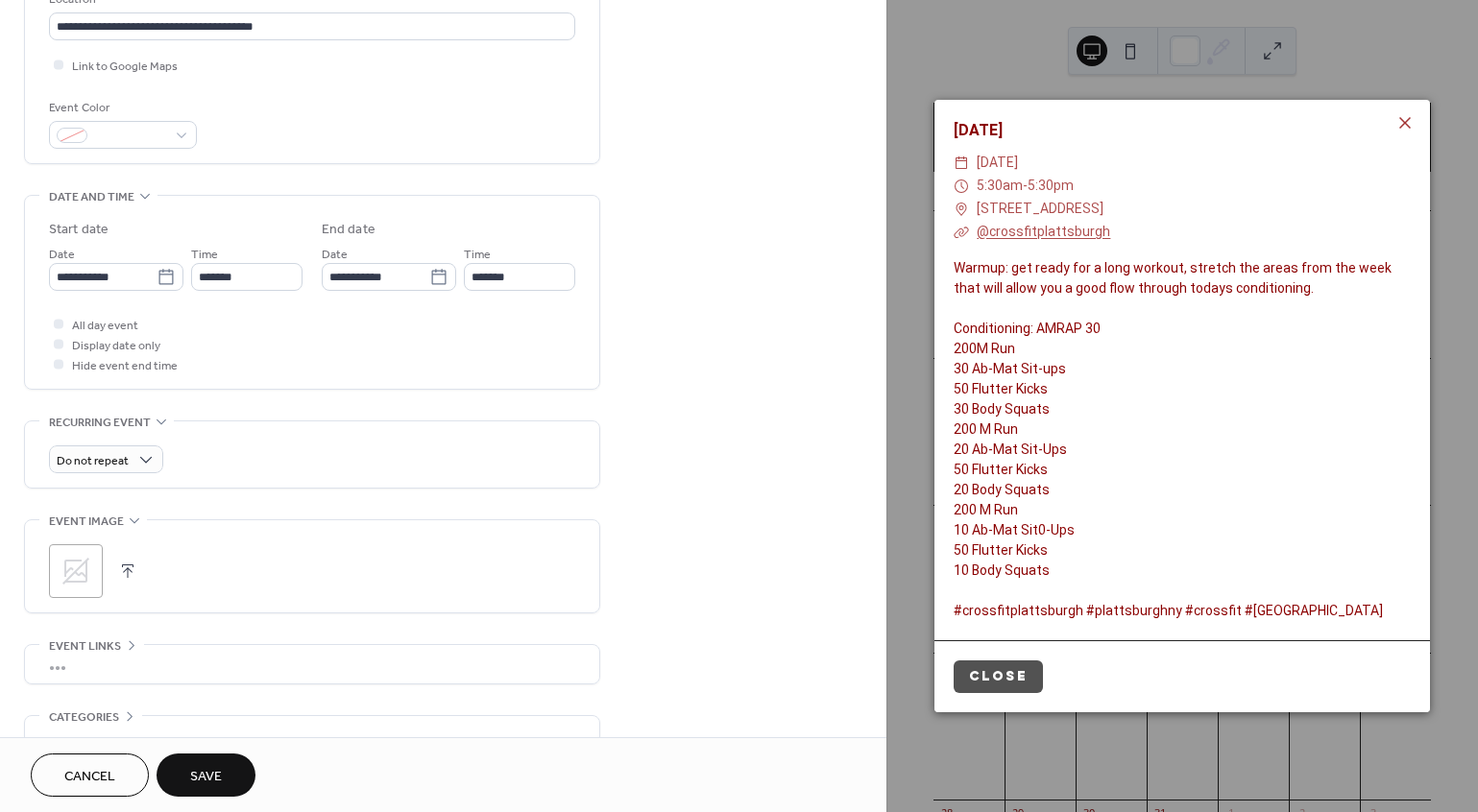 scroll, scrollTop: 537, scrollLeft: 0, axis: vertical 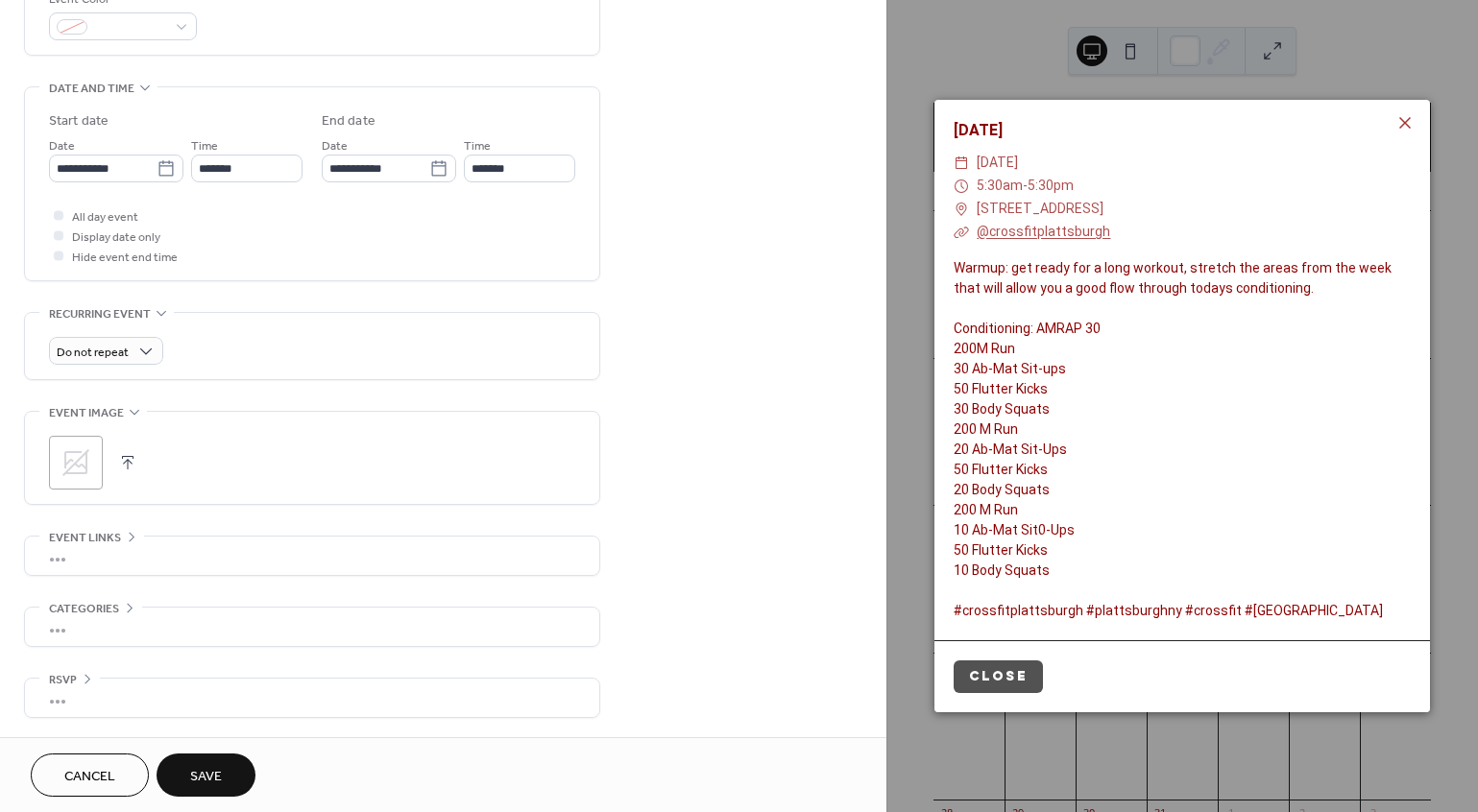 click on "•••" at bounding box center (312, 556) 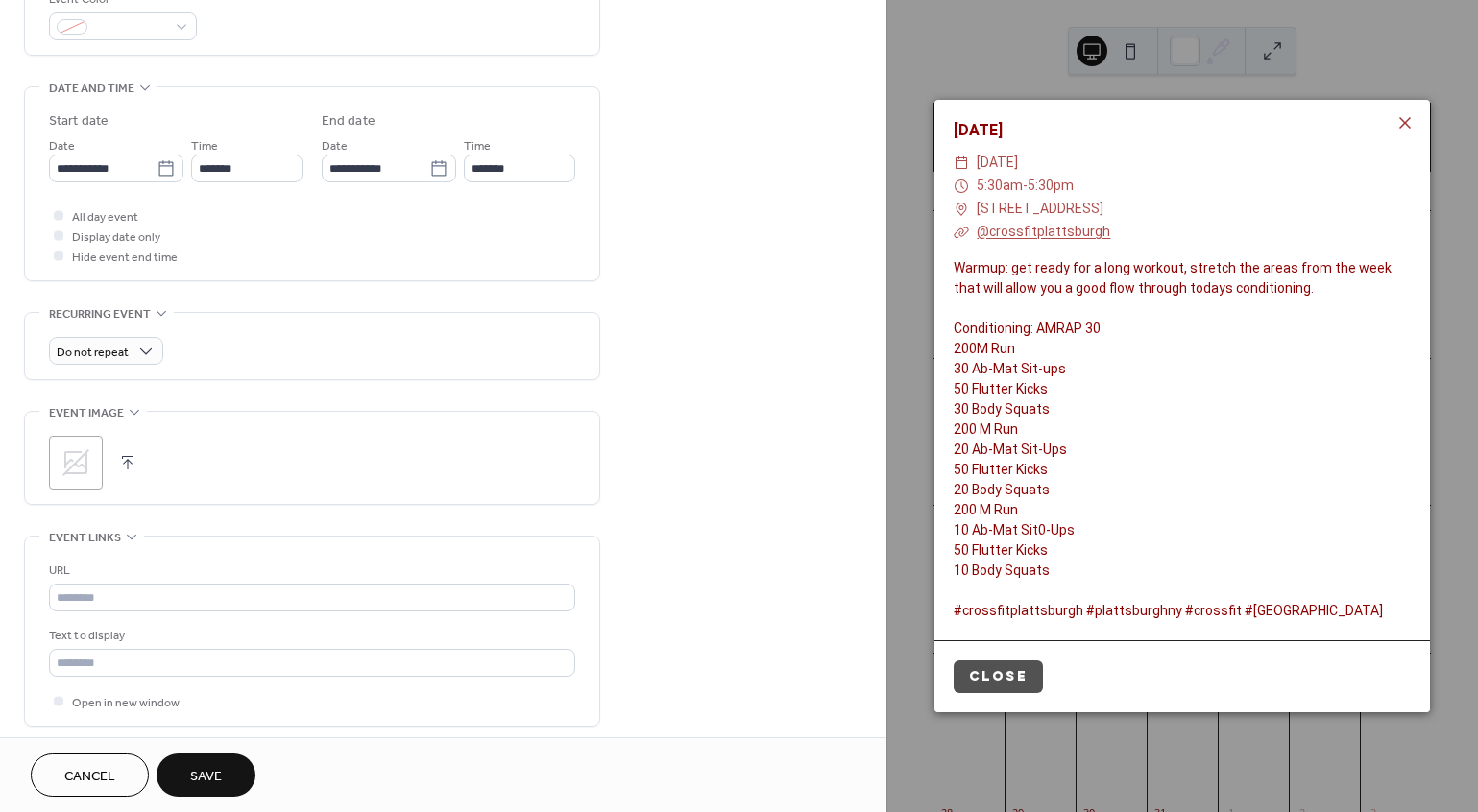 click on "Event Links" at bounding box center (85, 537) 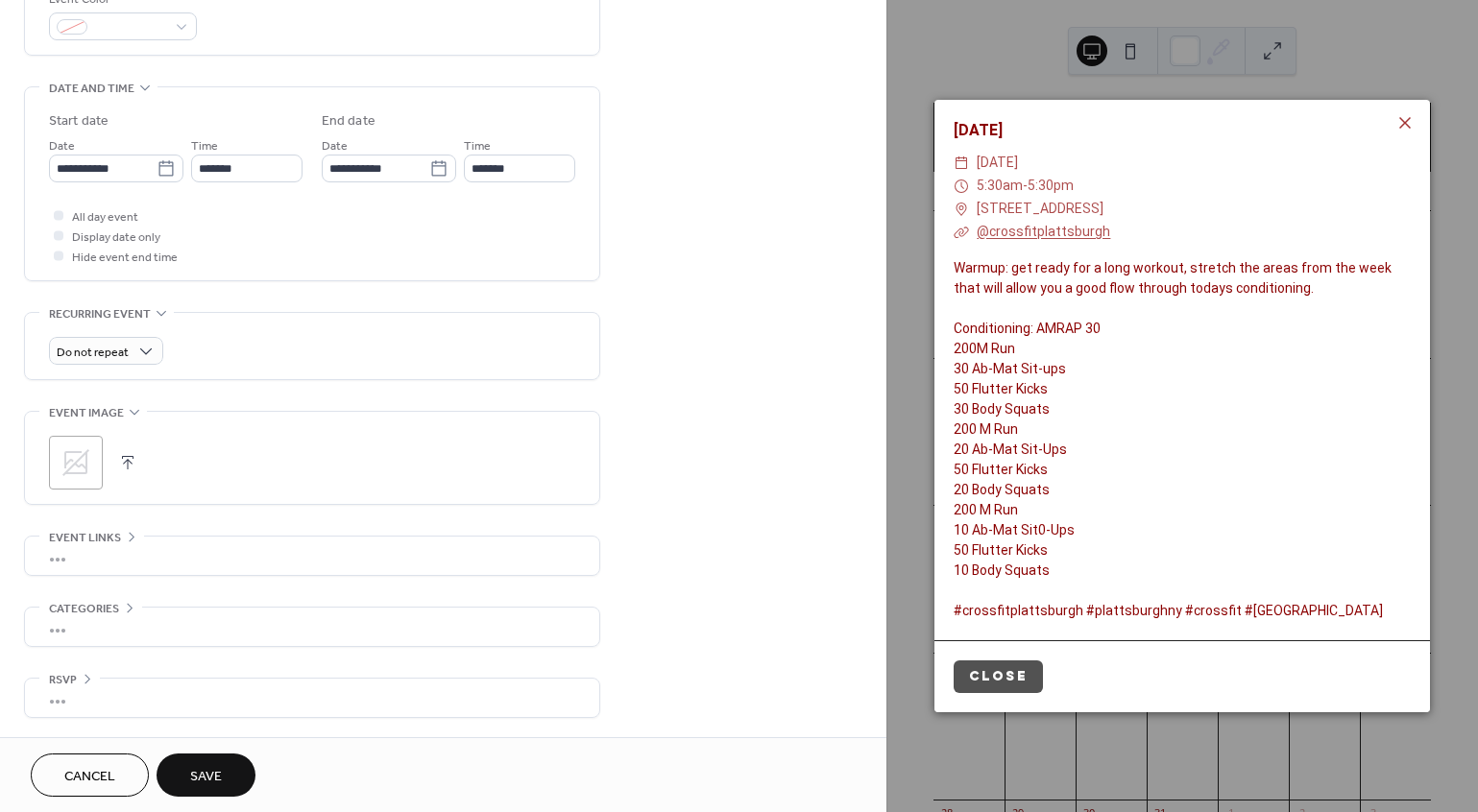 scroll, scrollTop: 537, scrollLeft: 0, axis: vertical 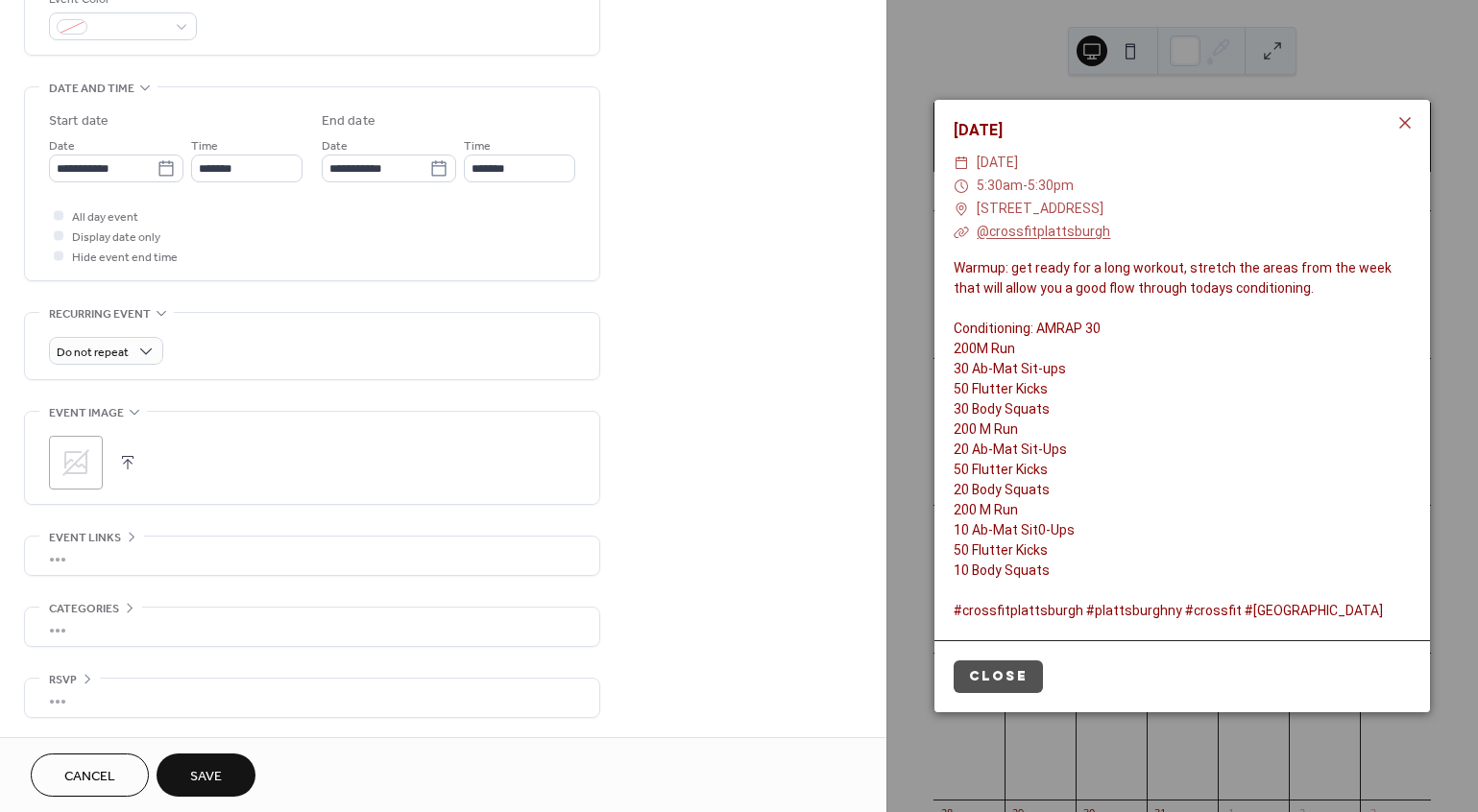 click on "•••" at bounding box center [312, 627] 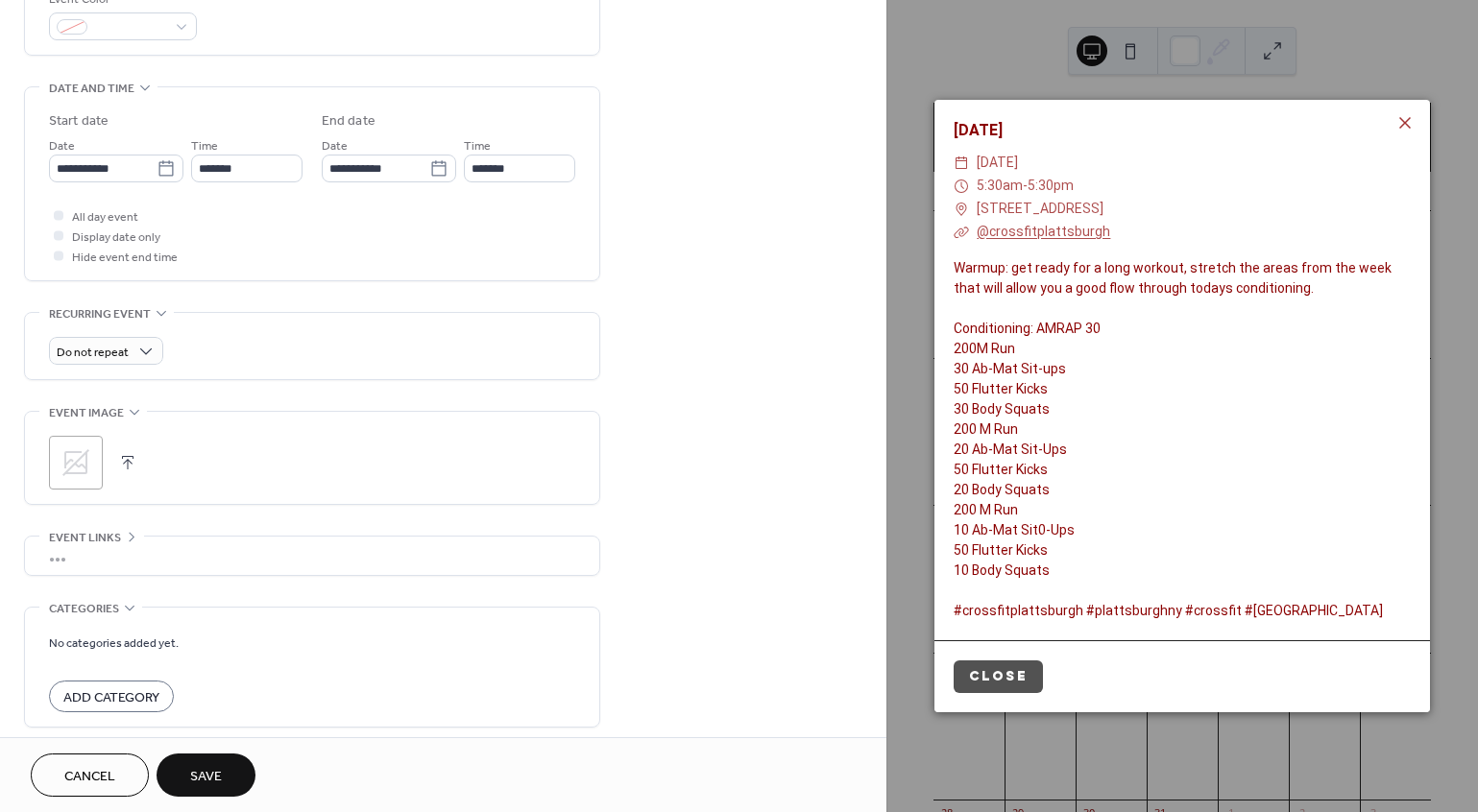 click on "Categories" at bounding box center (84, 609) 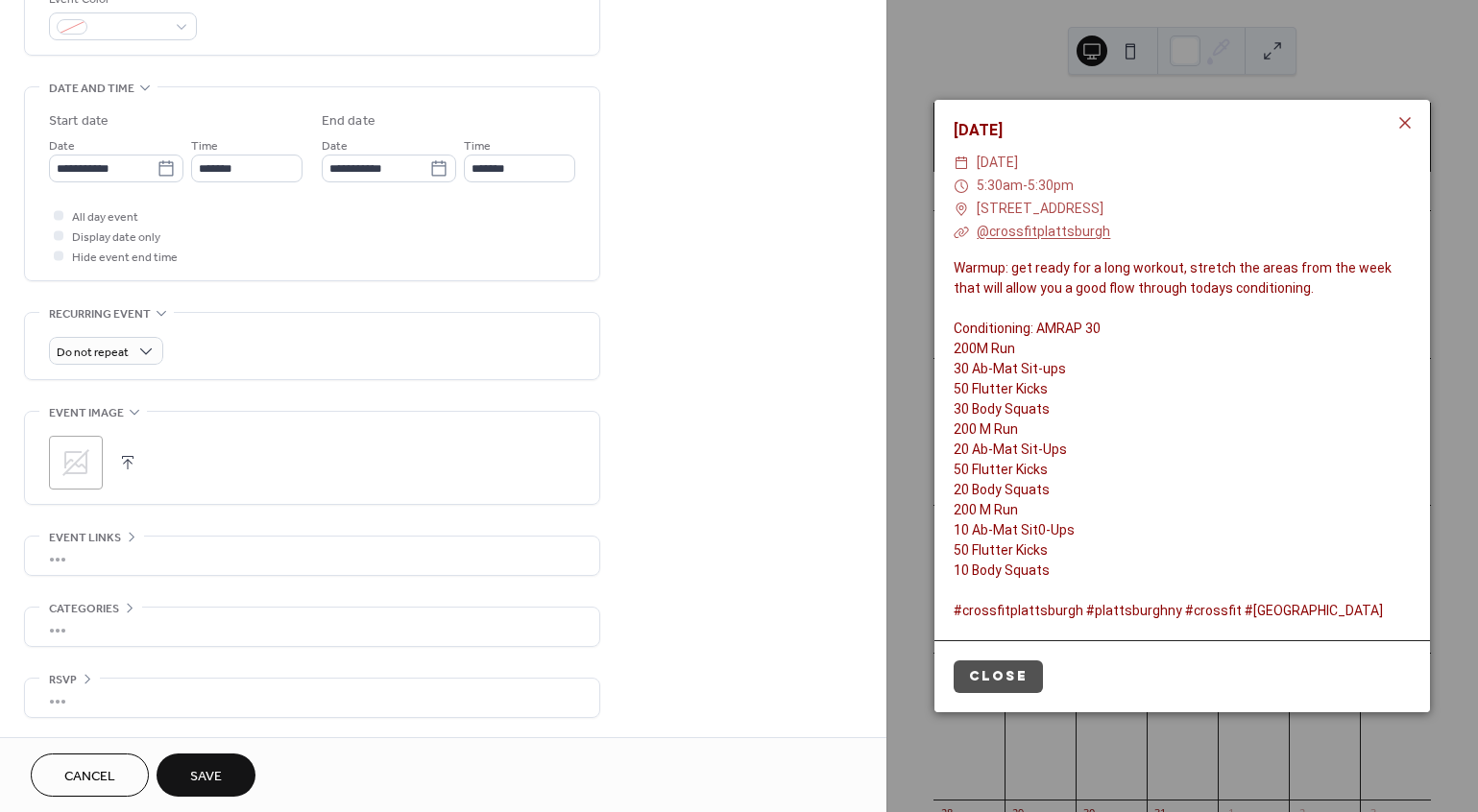 click on "•••" at bounding box center [312, 698] 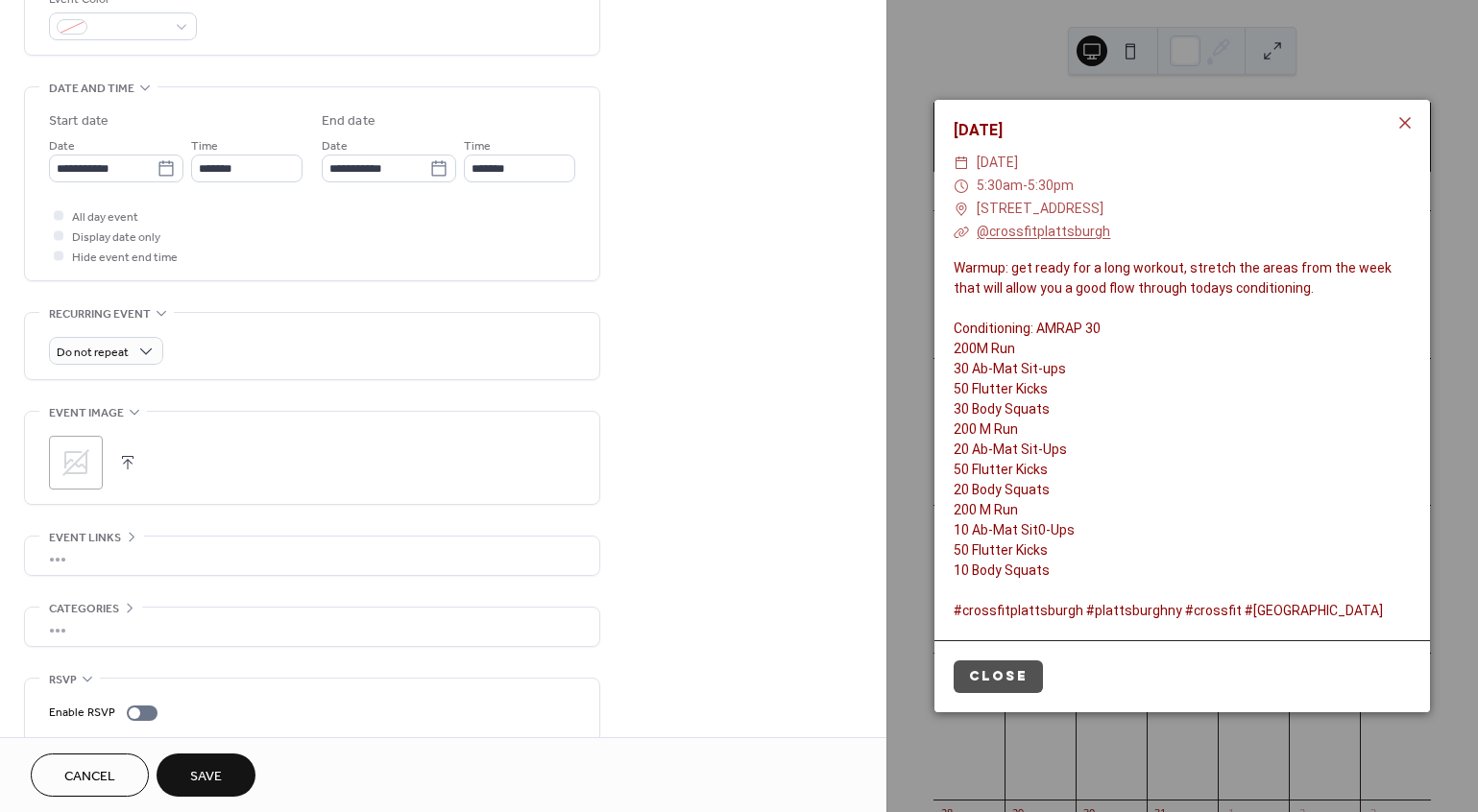 scroll, scrollTop: 537, scrollLeft: 0, axis: vertical 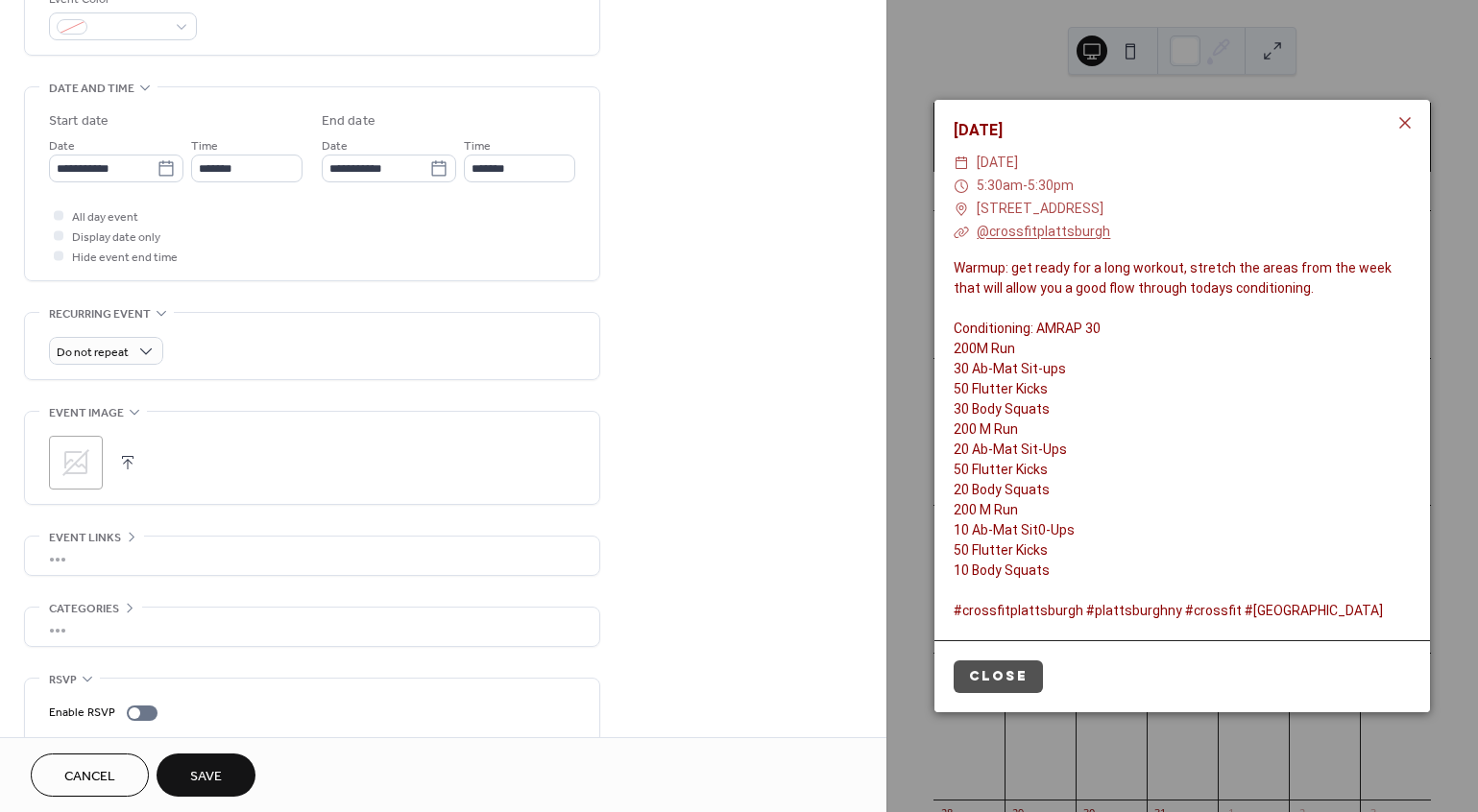 click on "RSVP" at bounding box center [62, 680] 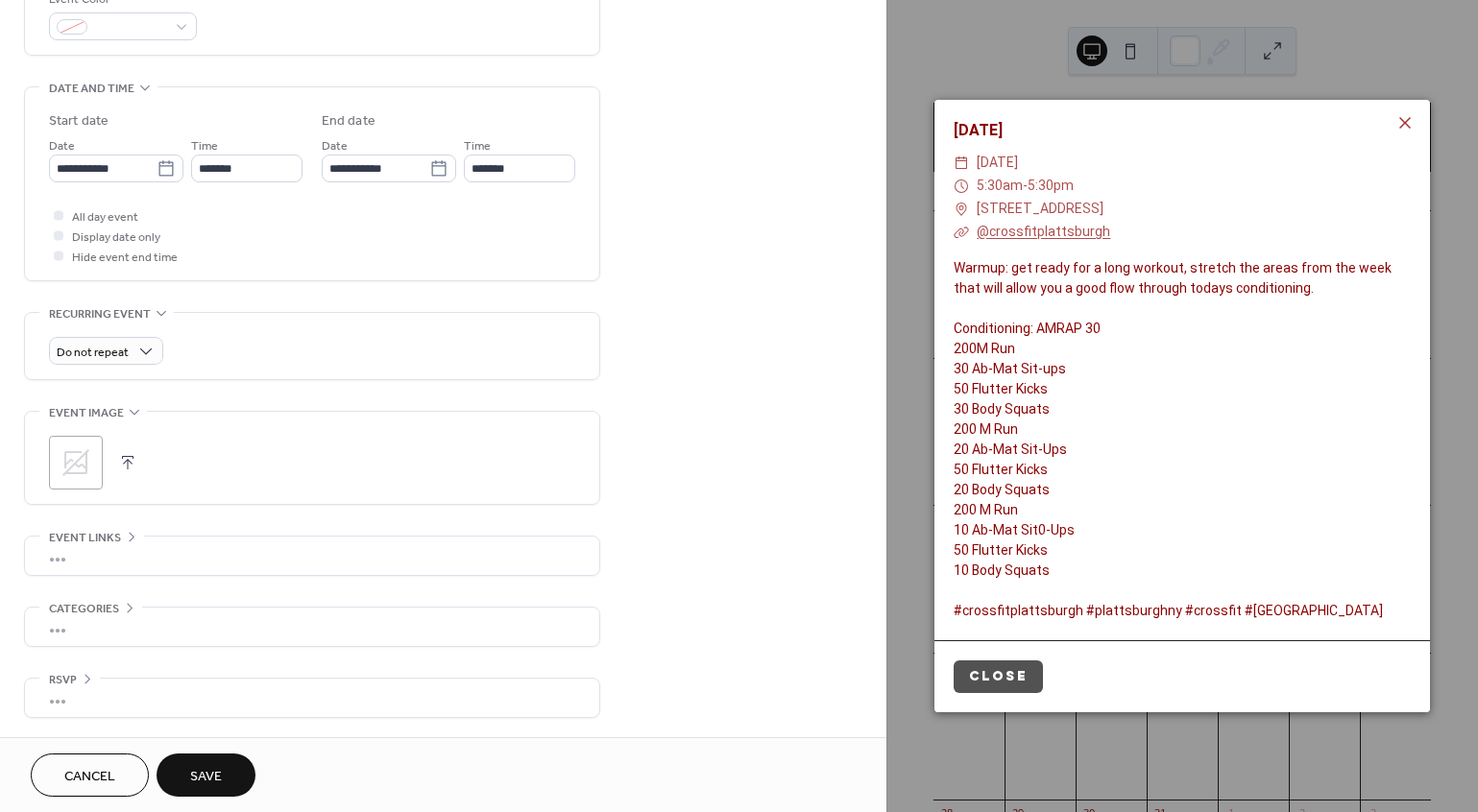scroll, scrollTop: 537, scrollLeft: 0, axis: vertical 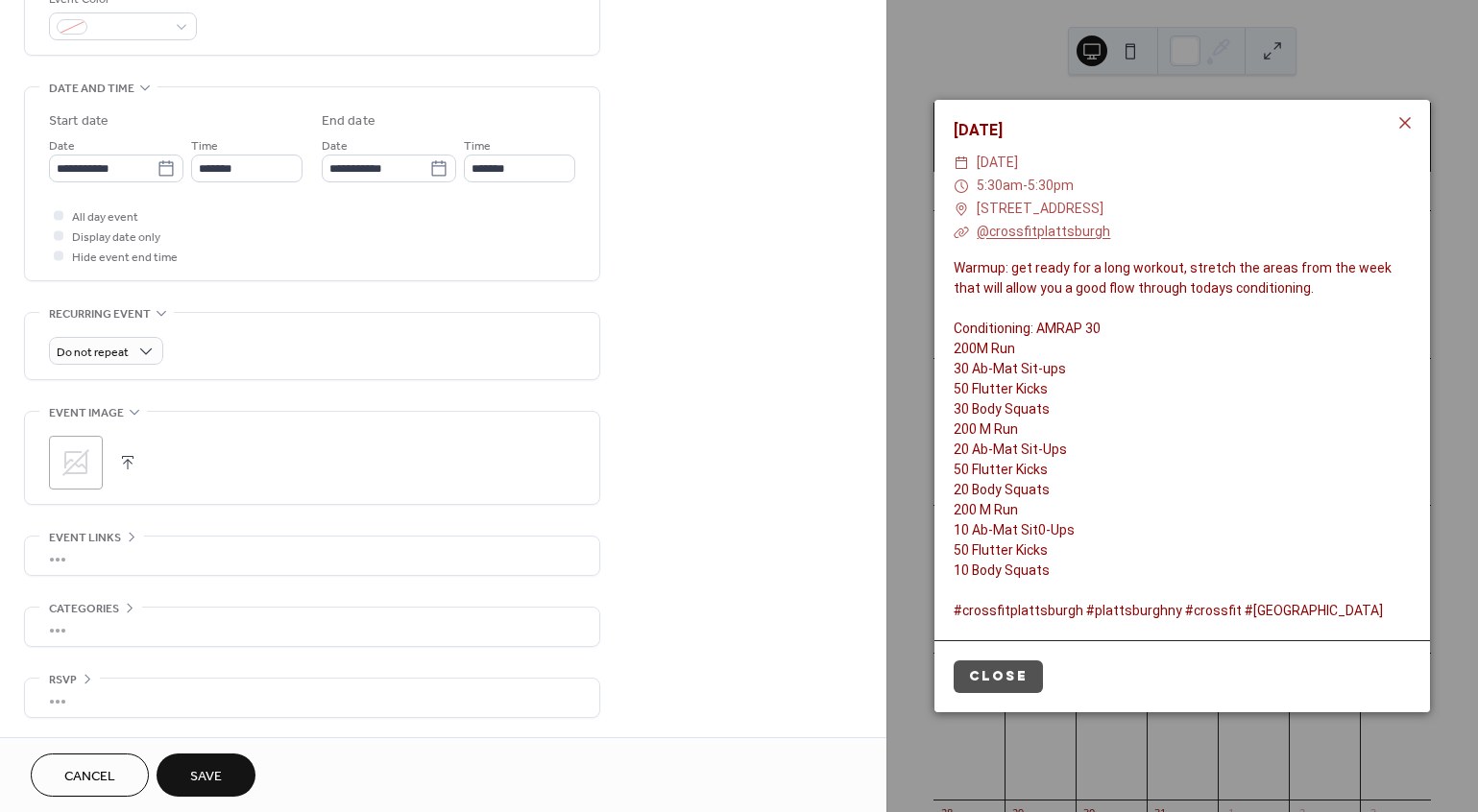 click on "•••" at bounding box center (312, 556) 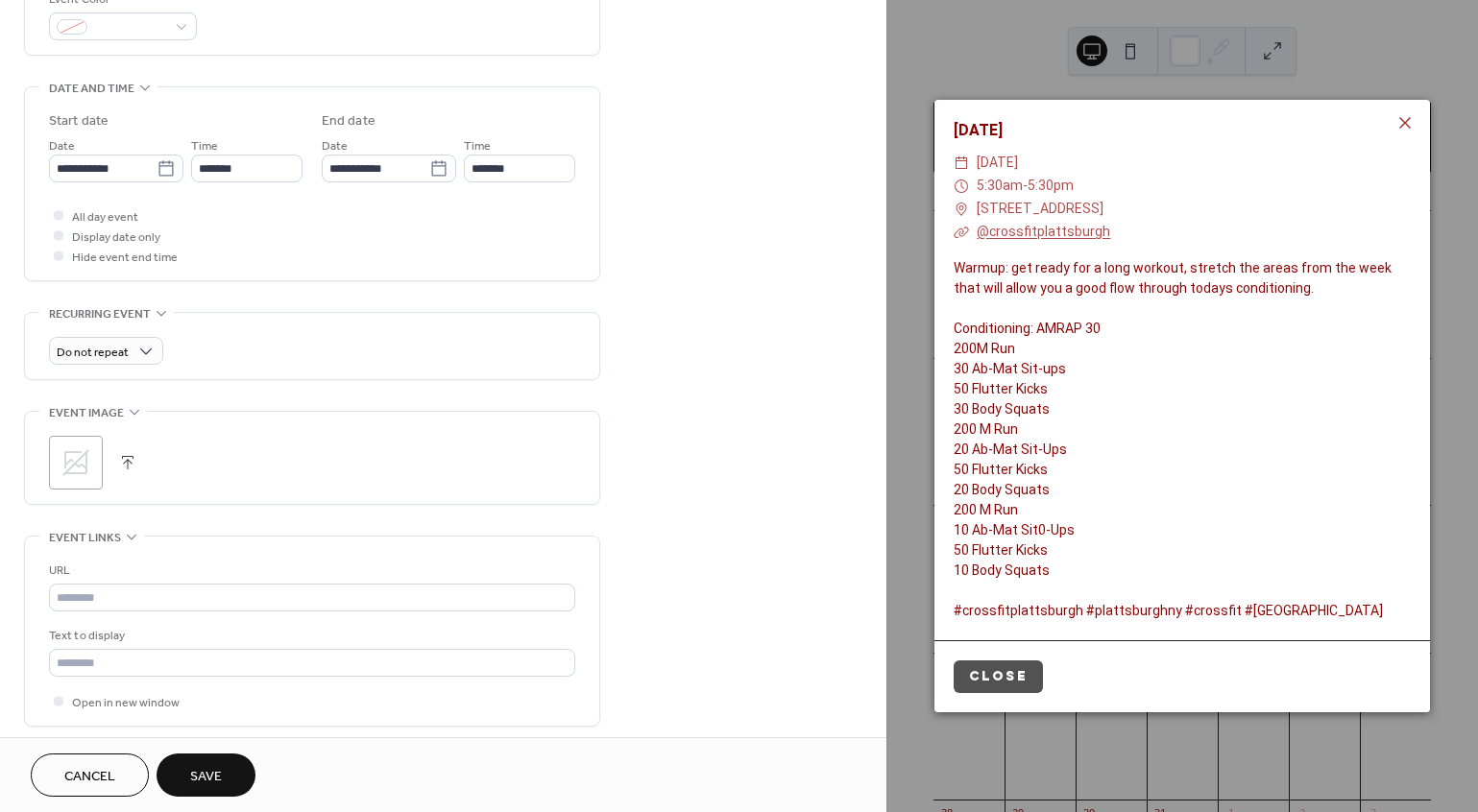 click on "**********" at bounding box center [443, 227] 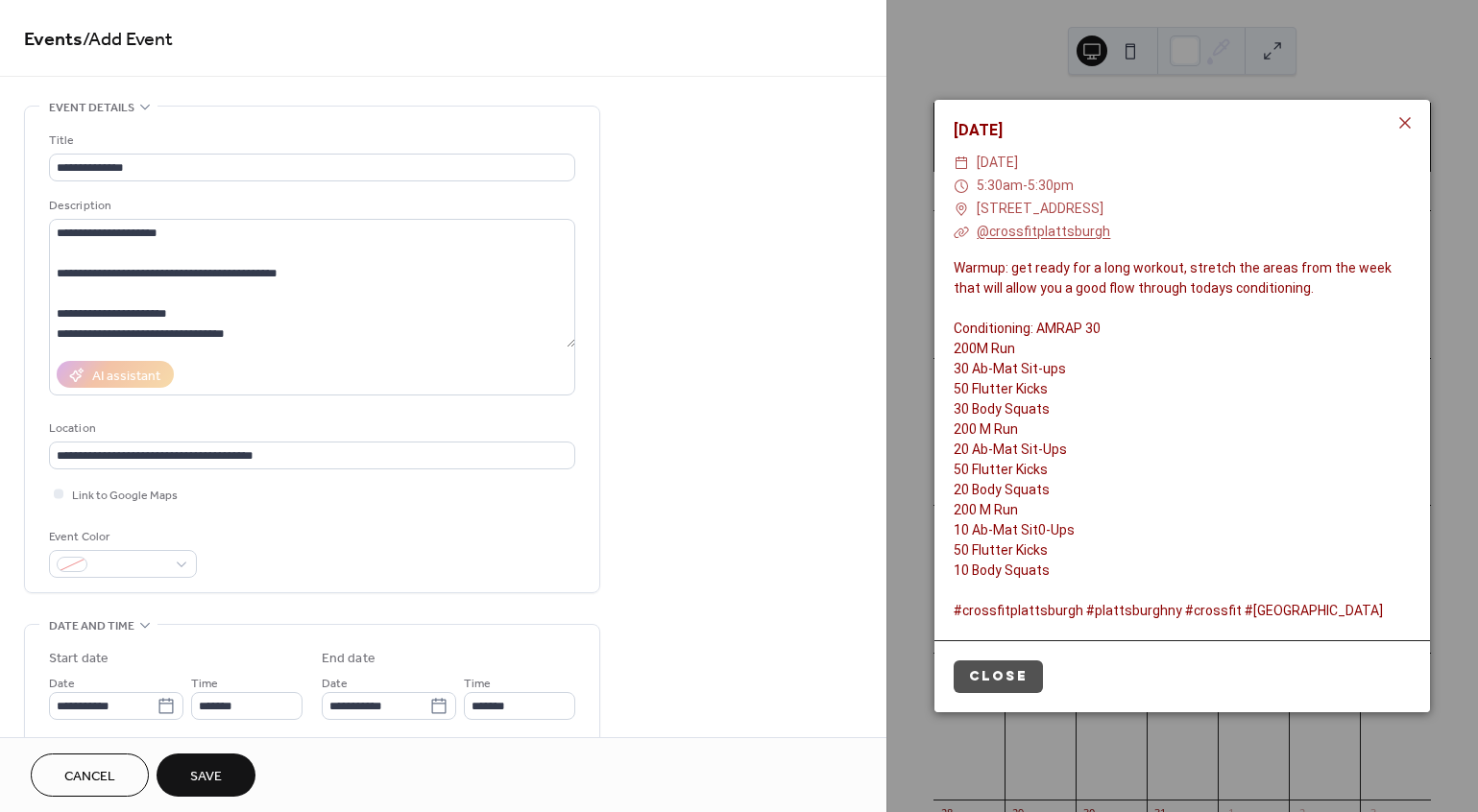 click on "Save" at bounding box center (206, 776) 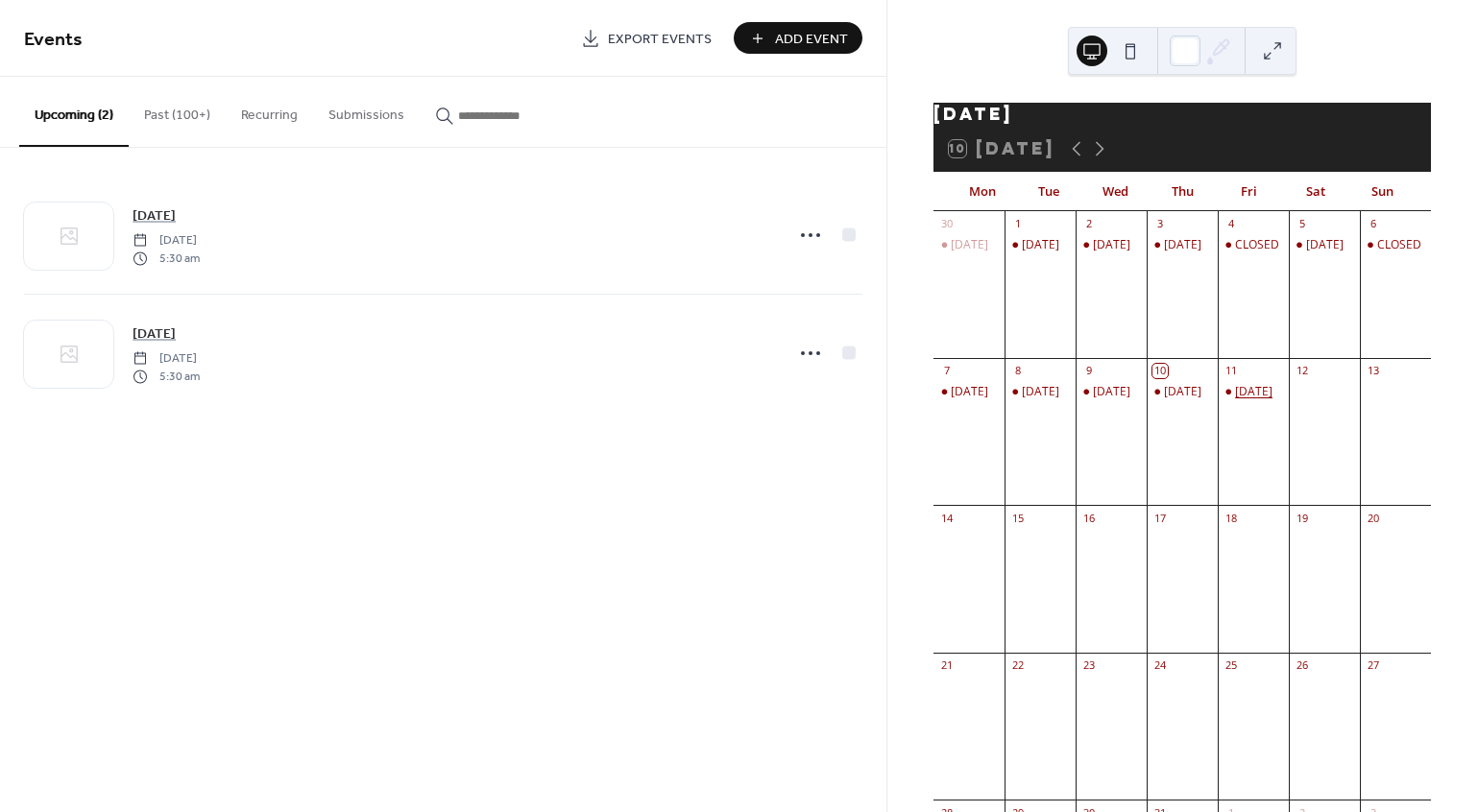 click on "[DATE]" at bounding box center [1253, 392] 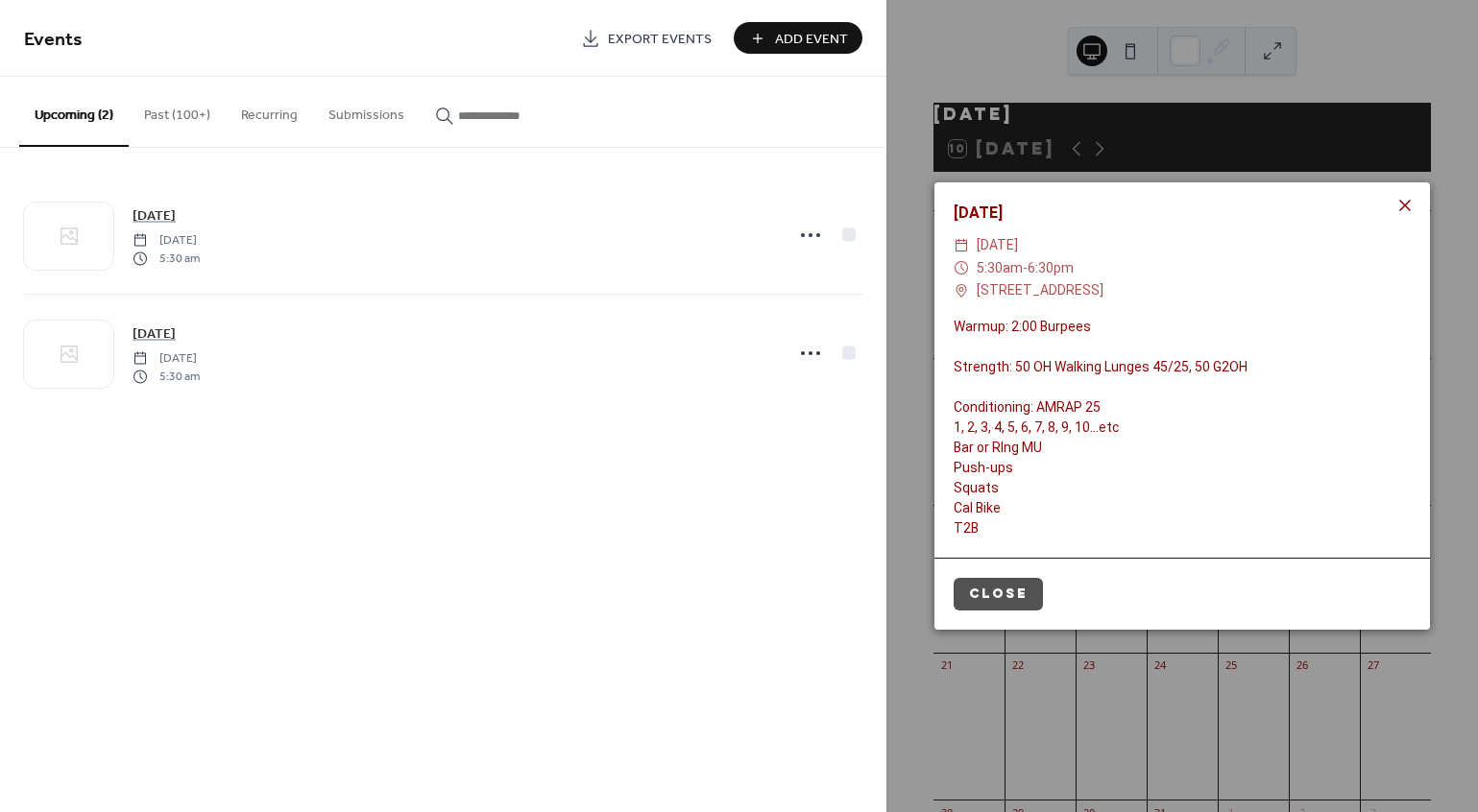 click 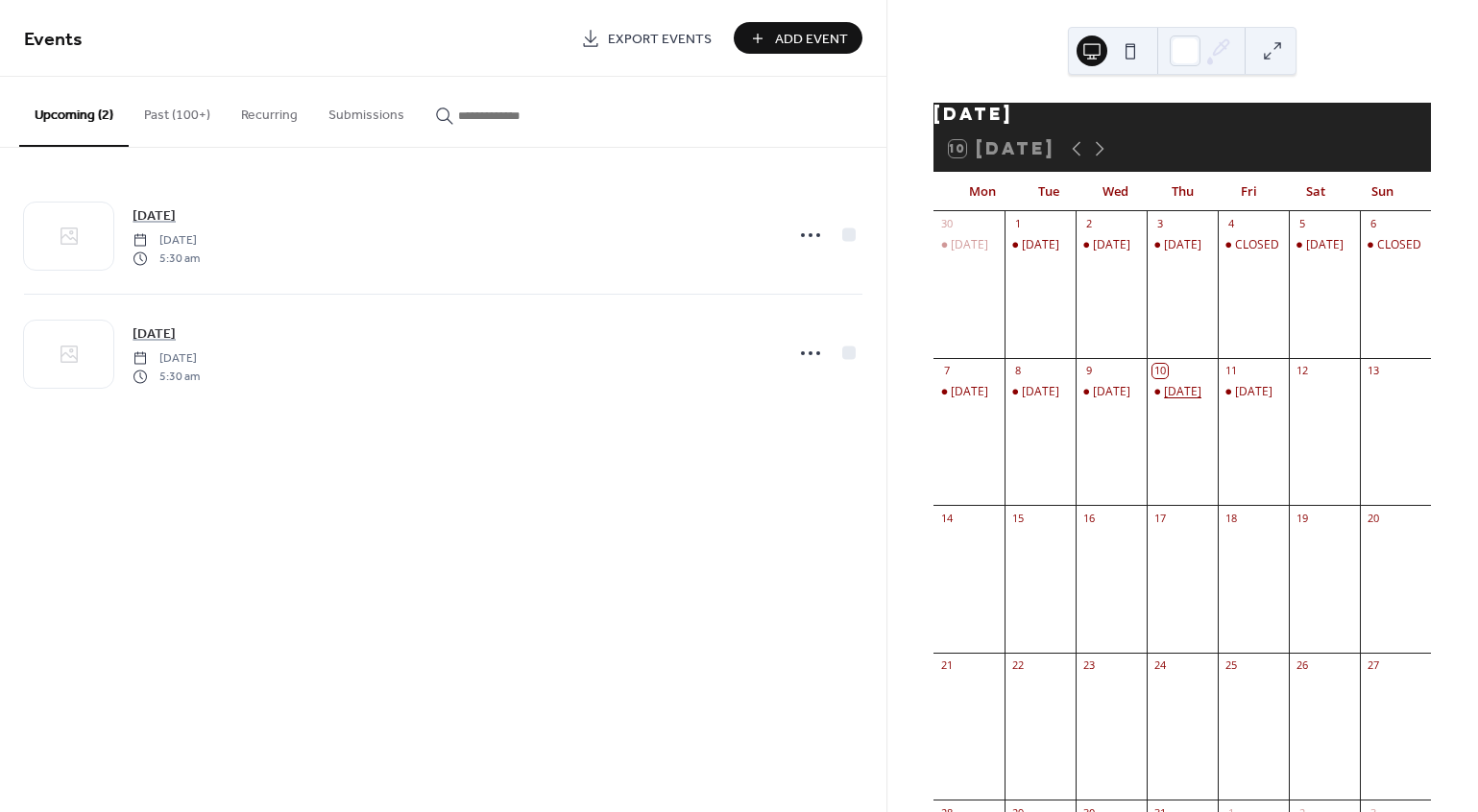 click on "[DATE]" at bounding box center (1182, 392) 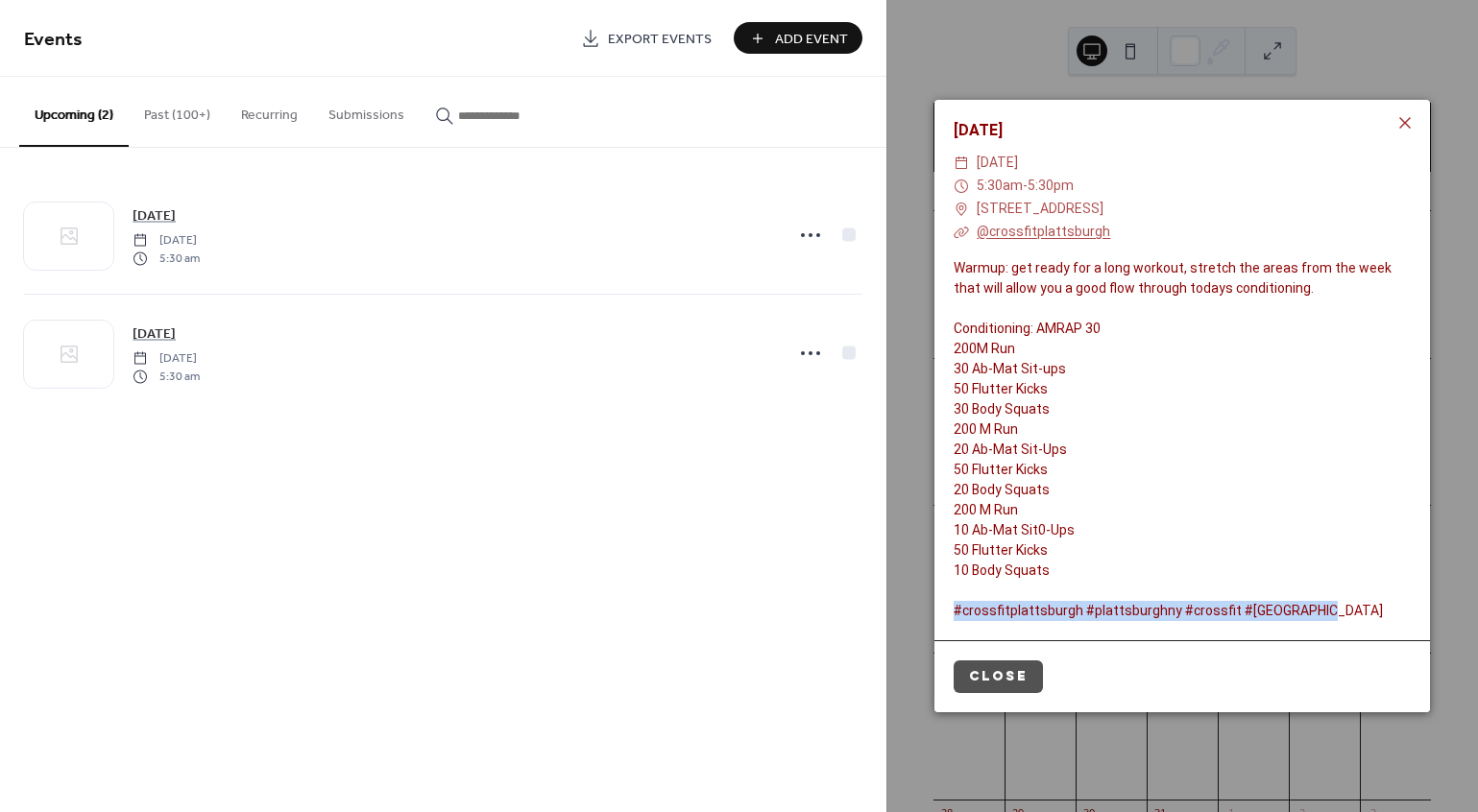 drag, startPoint x: 1303, startPoint y: 610, endPoint x: 956, endPoint y: 609, distance: 347.00144 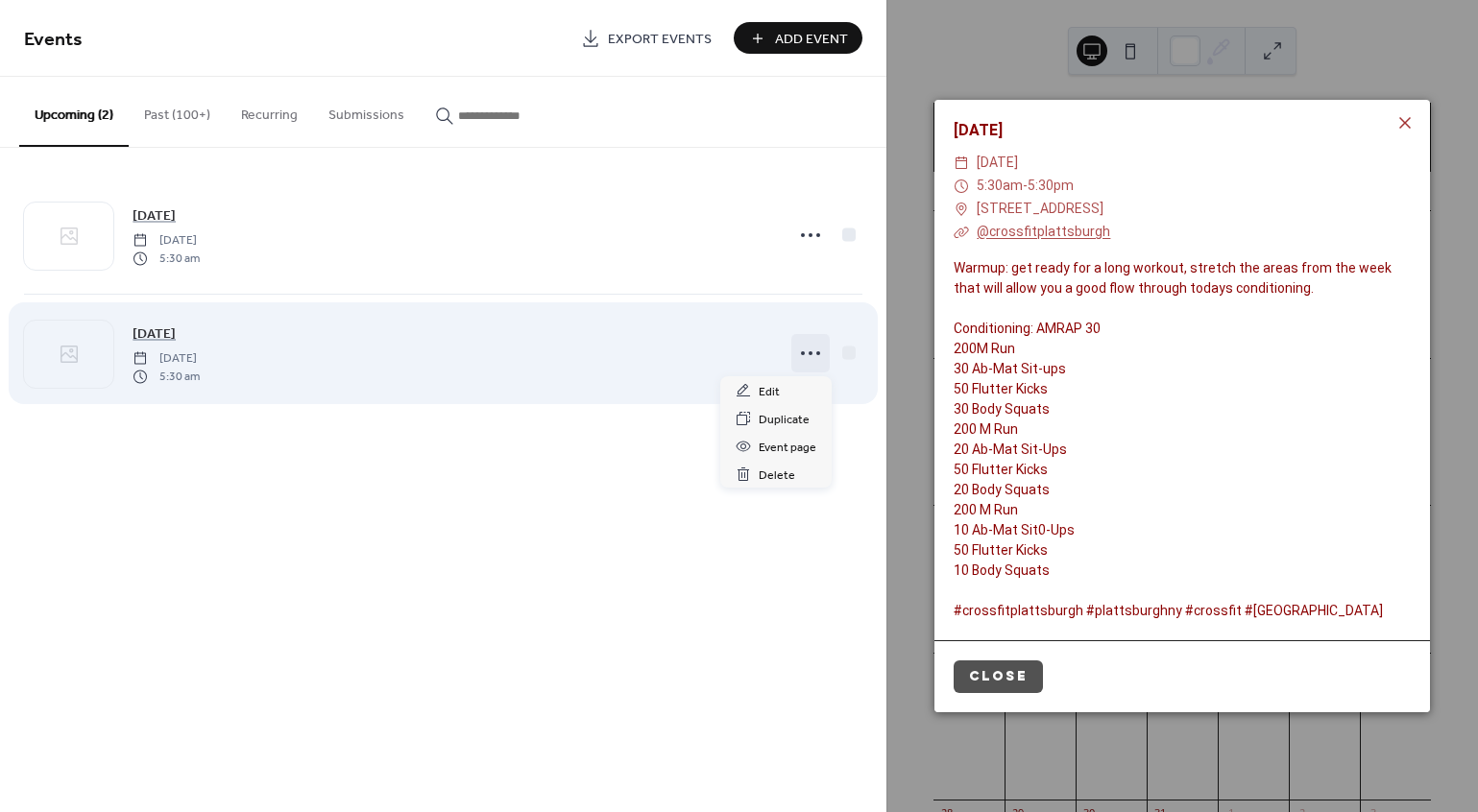 click 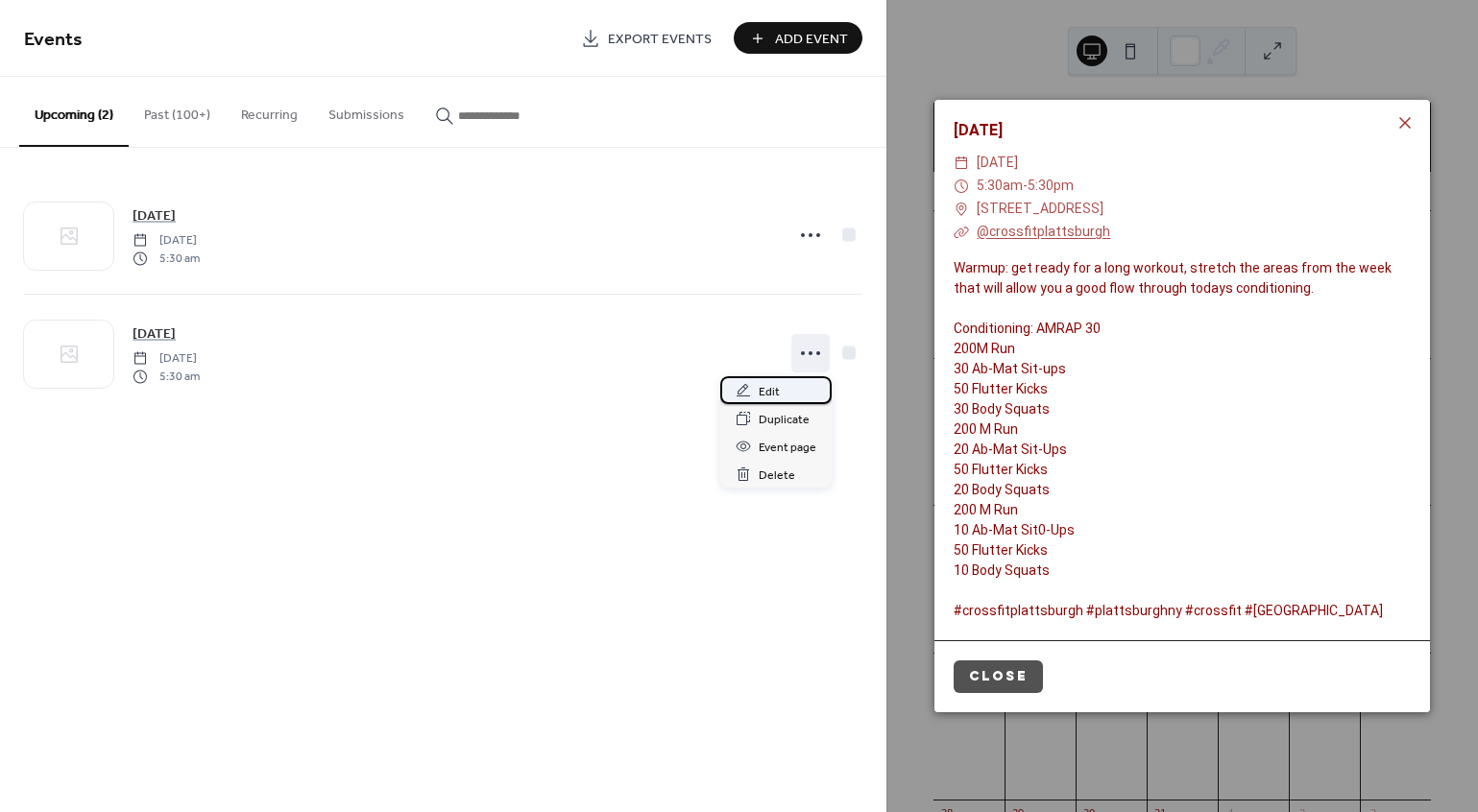 click on "Edit" at bounding box center (776, 390) 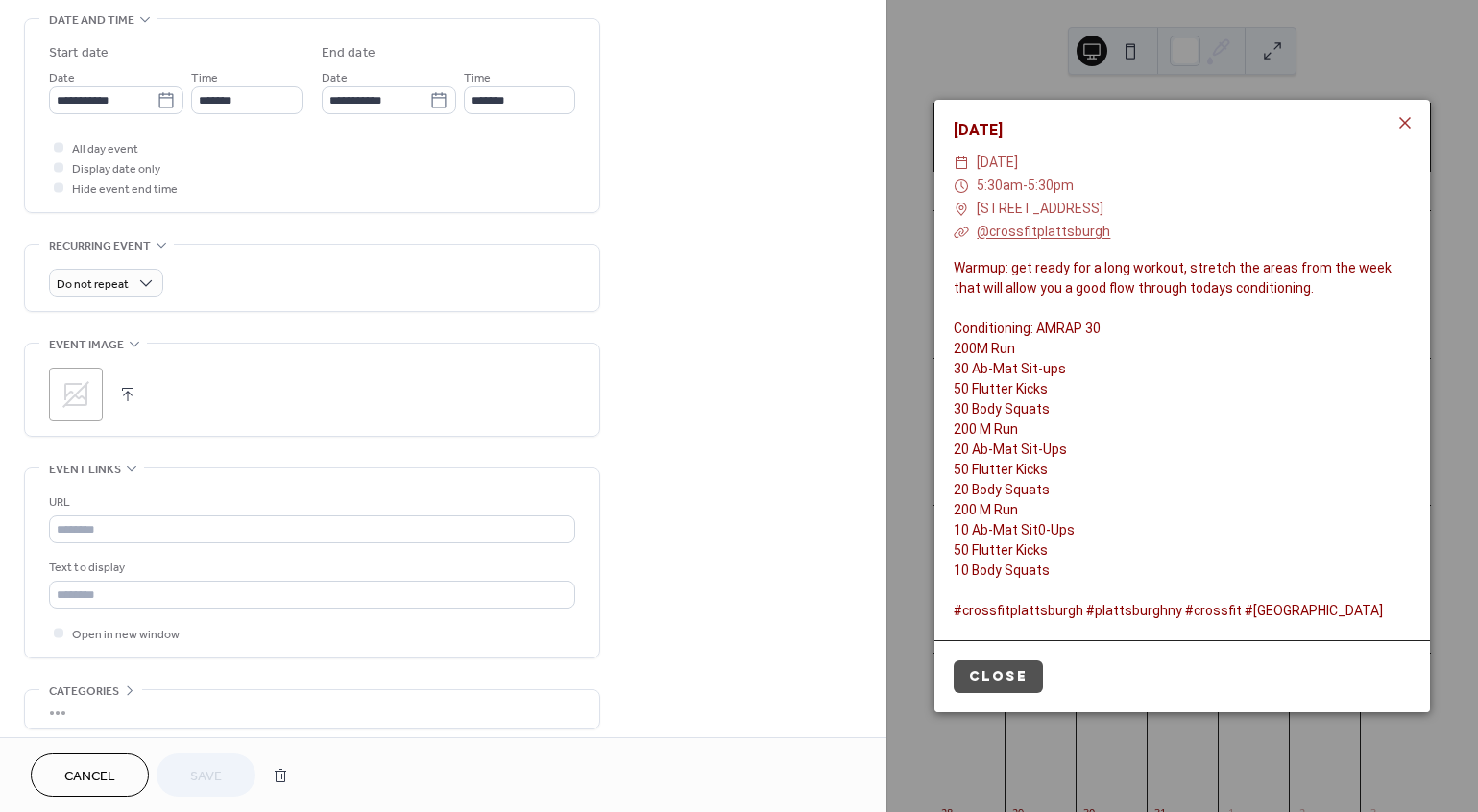 scroll, scrollTop: 604, scrollLeft: 0, axis: vertical 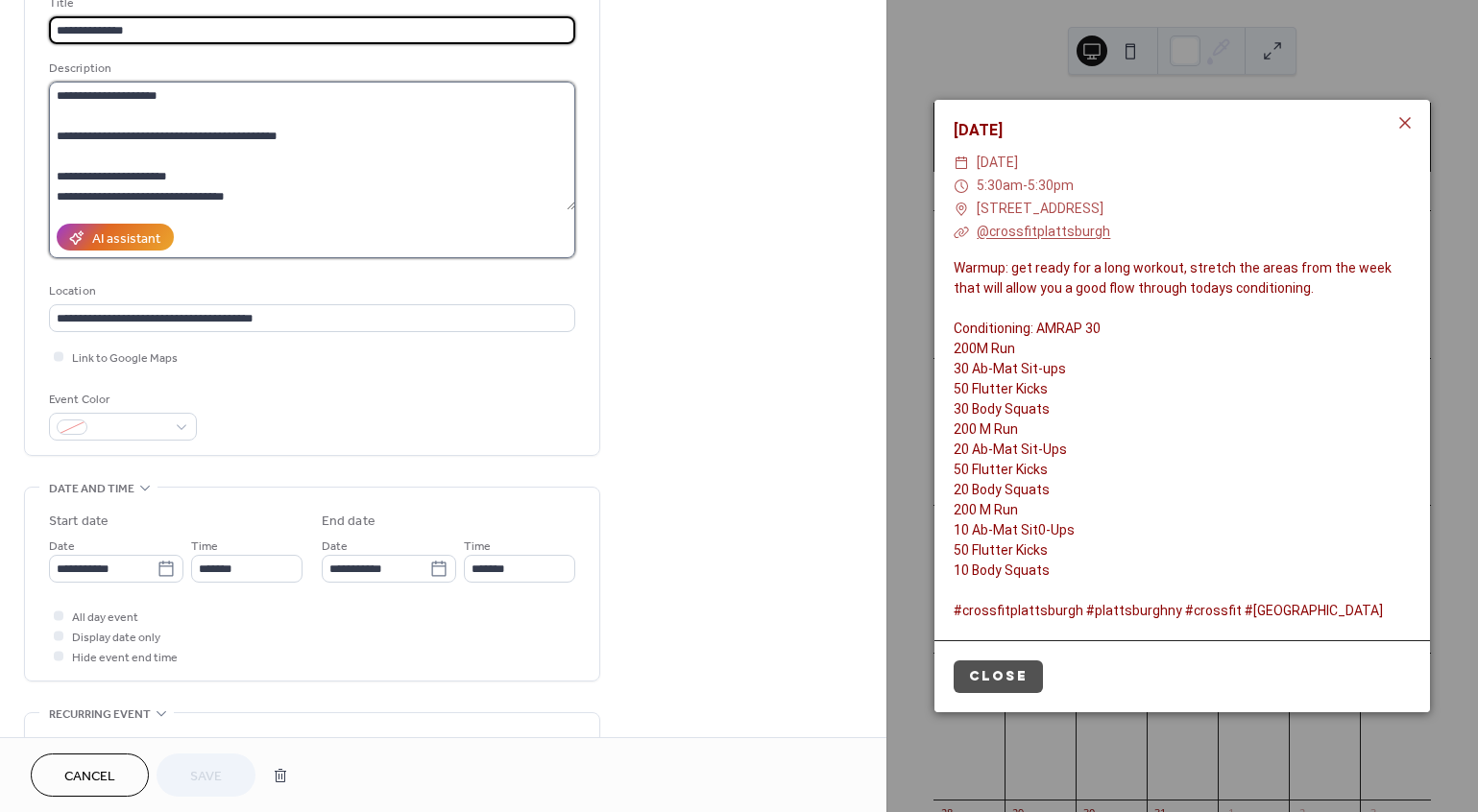 click on "**********" at bounding box center (312, 146) 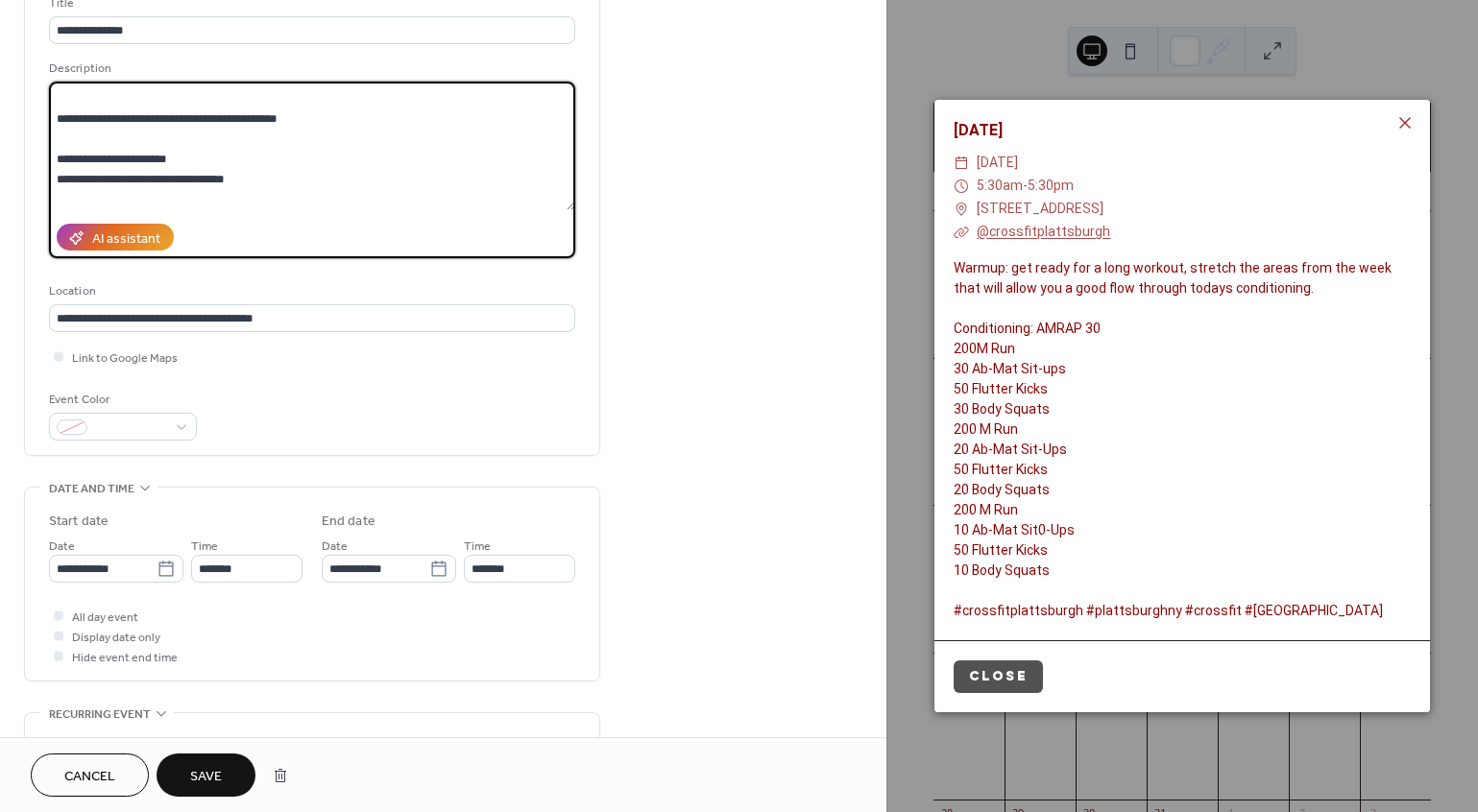 scroll, scrollTop: 37, scrollLeft: 0, axis: vertical 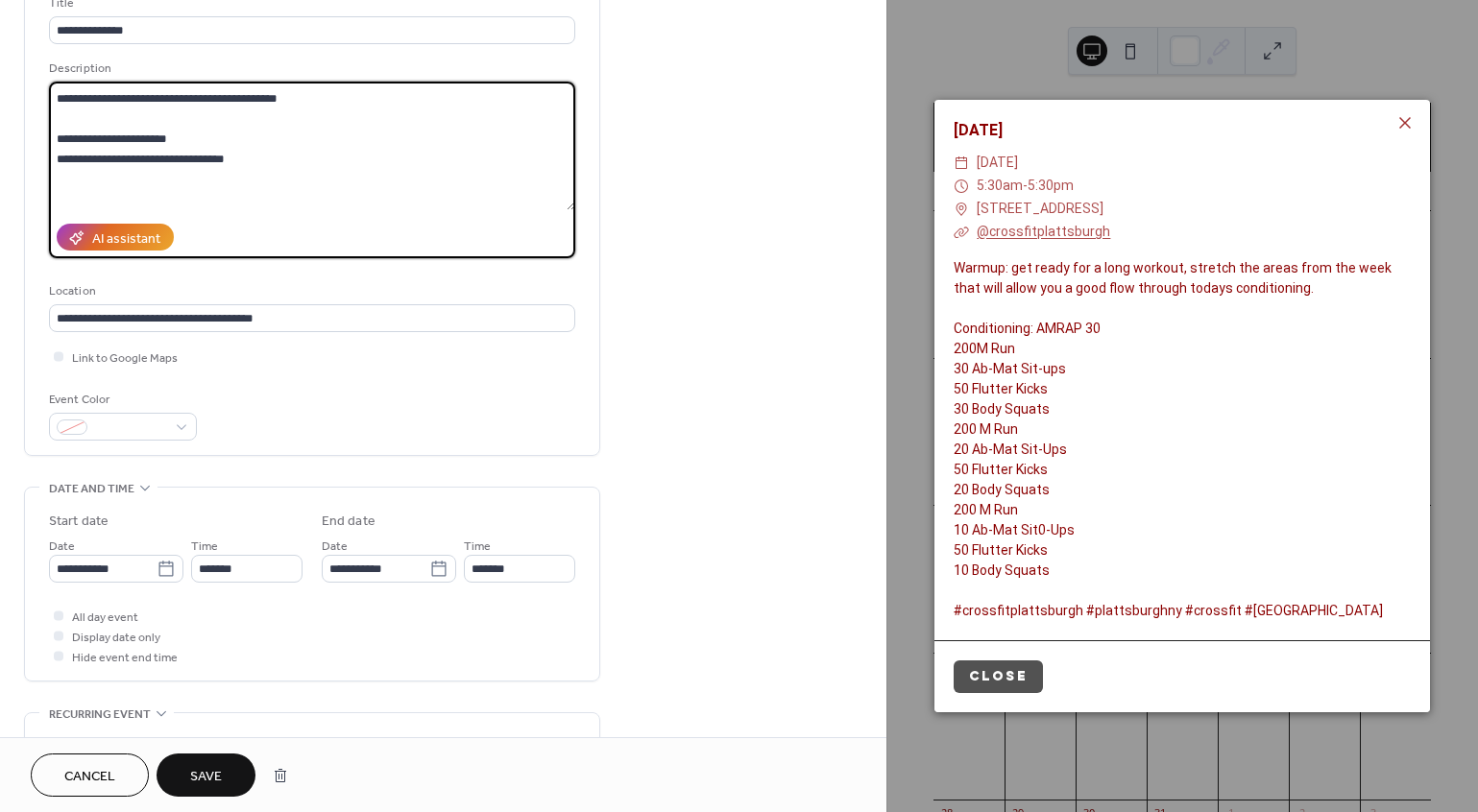 click on "**********" at bounding box center (312, 146) 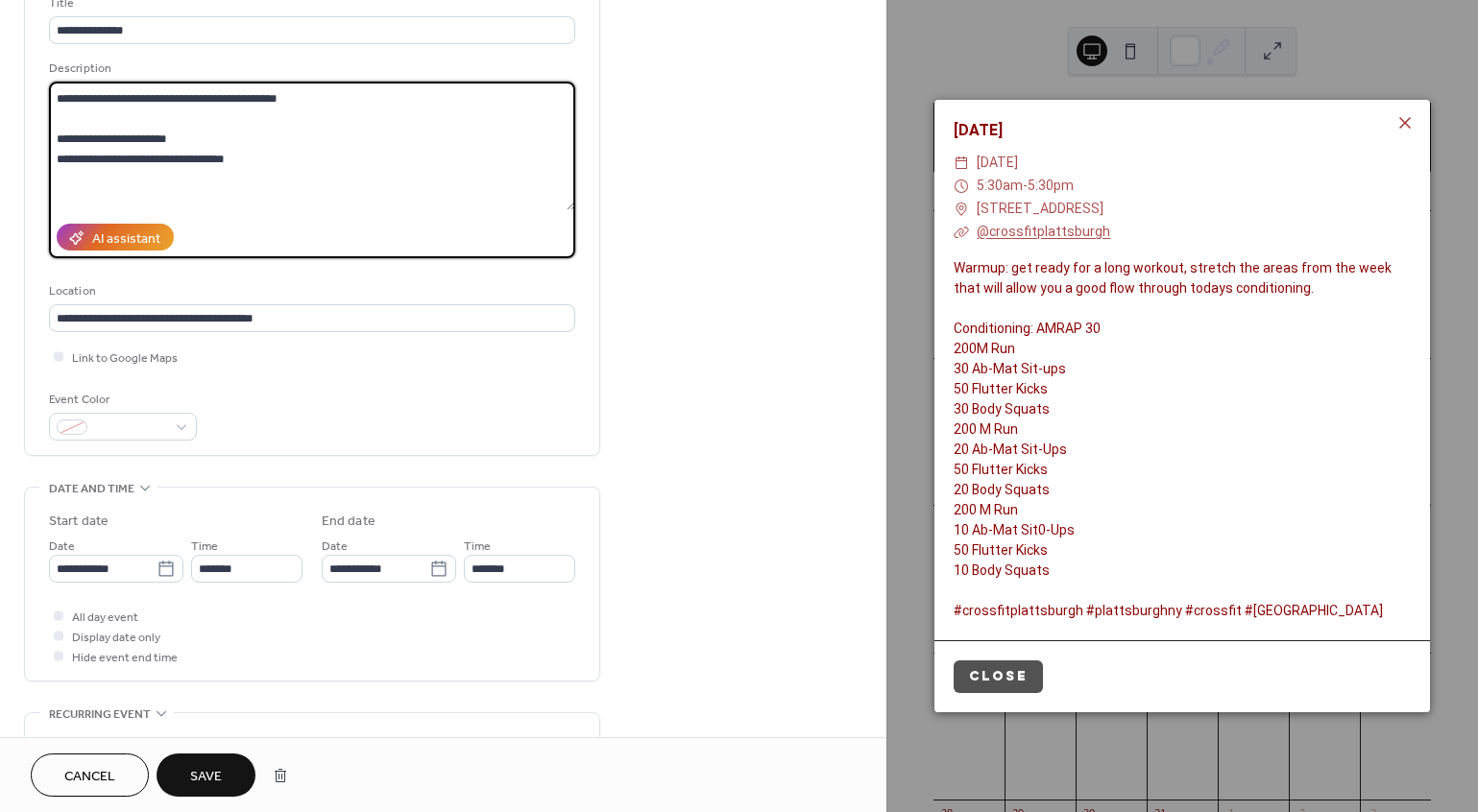 paste on "**********" 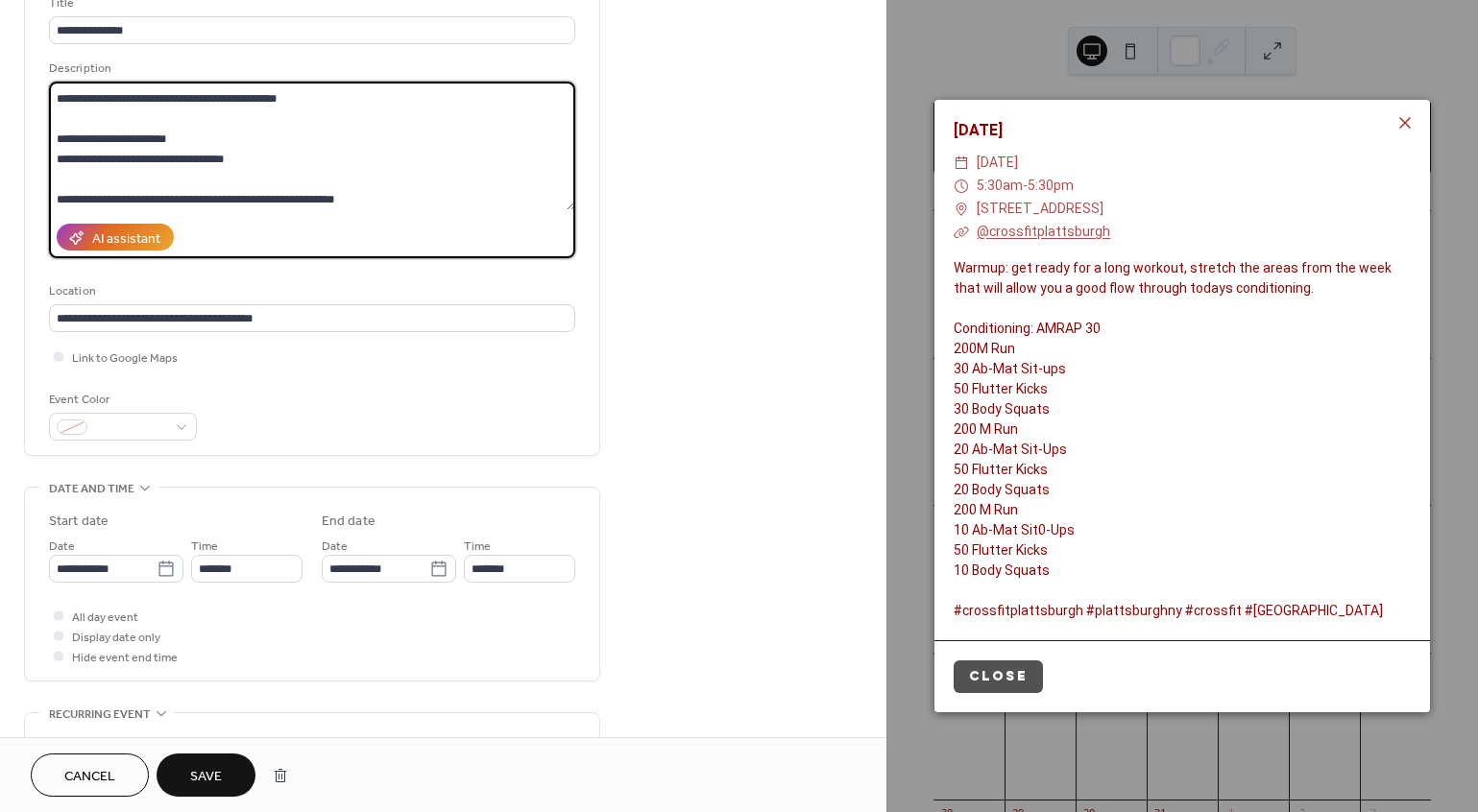 type on "**********" 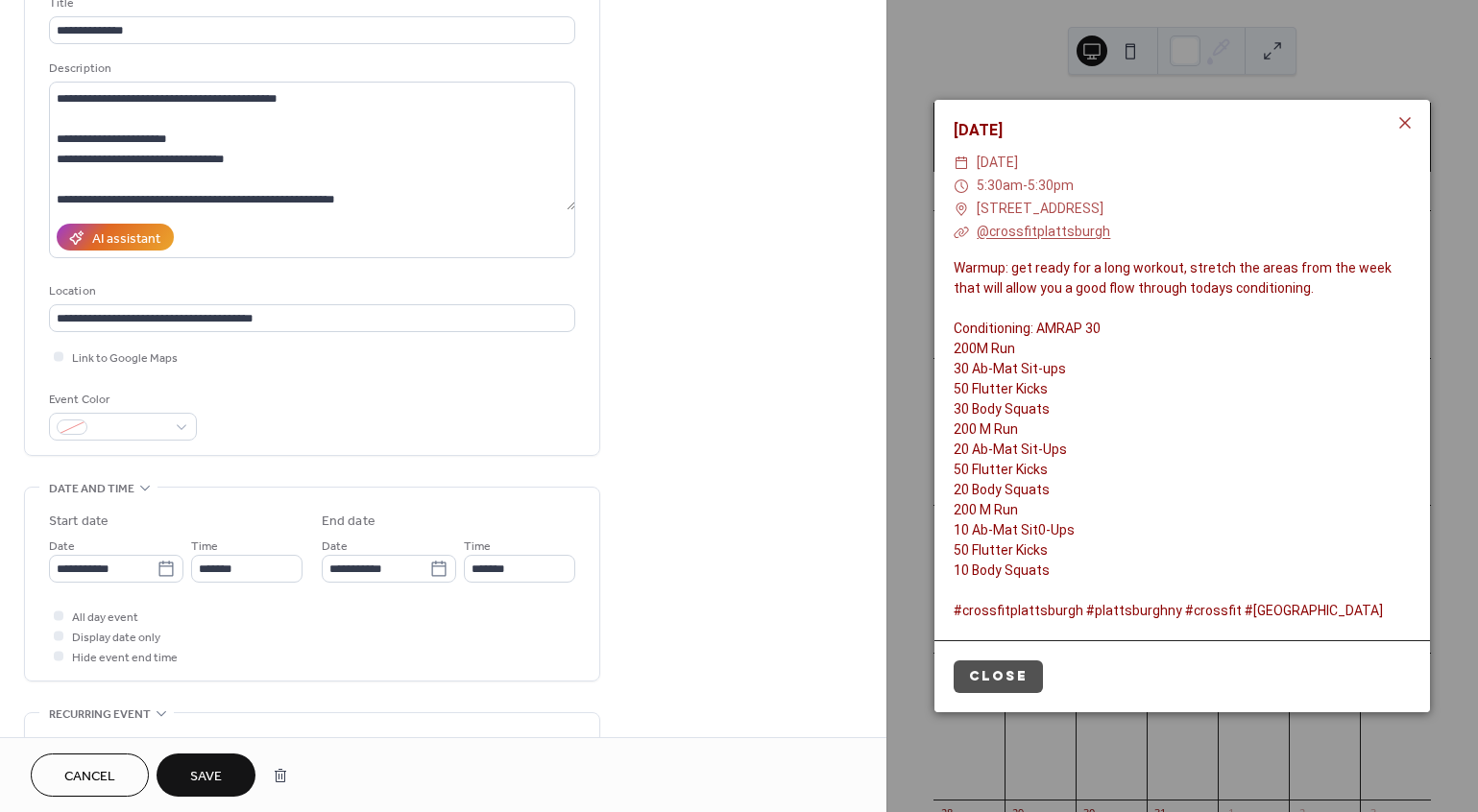 click on "**********" at bounding box center [443, 628] 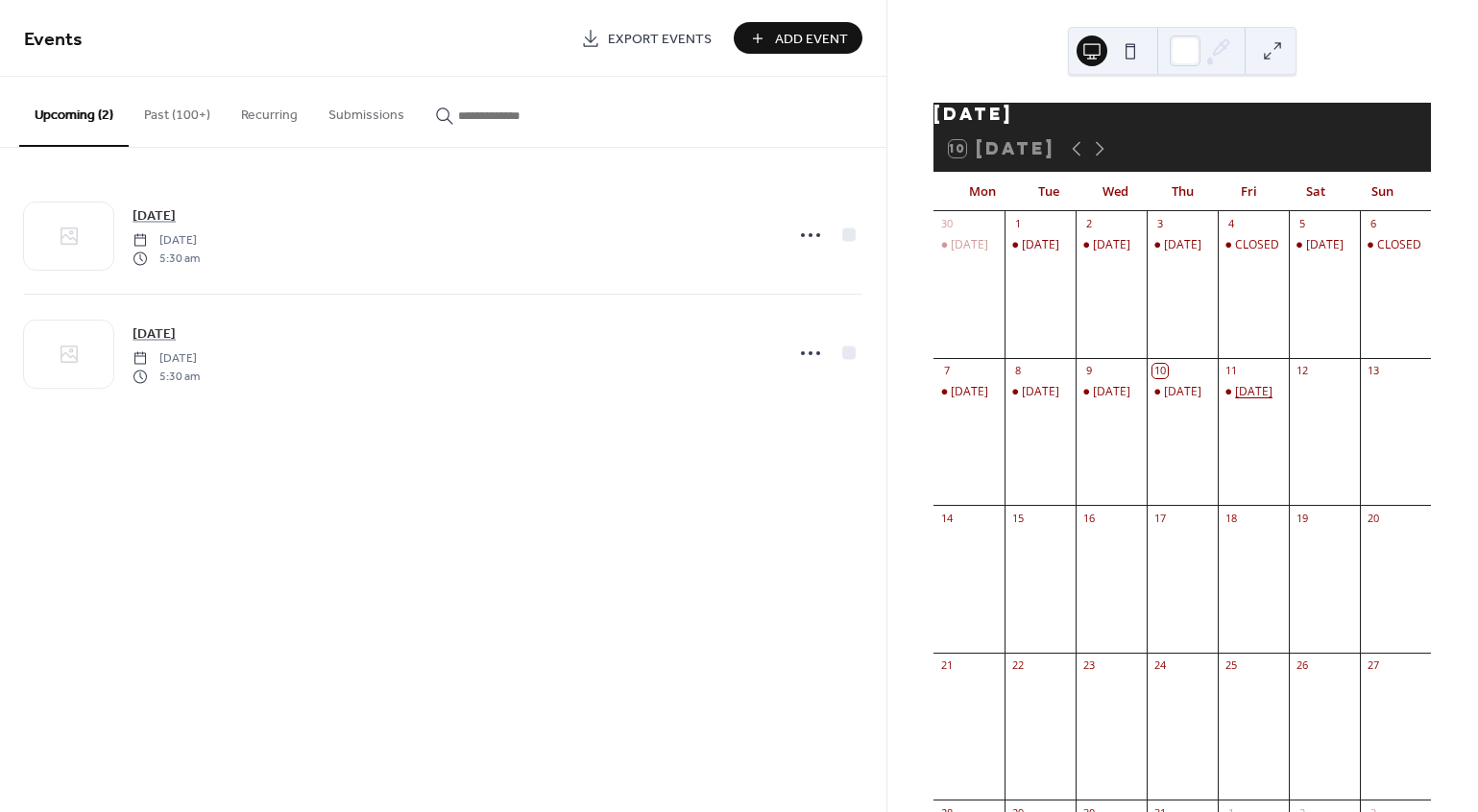 click on "[DATE]" at bounding box center (1253, 392) 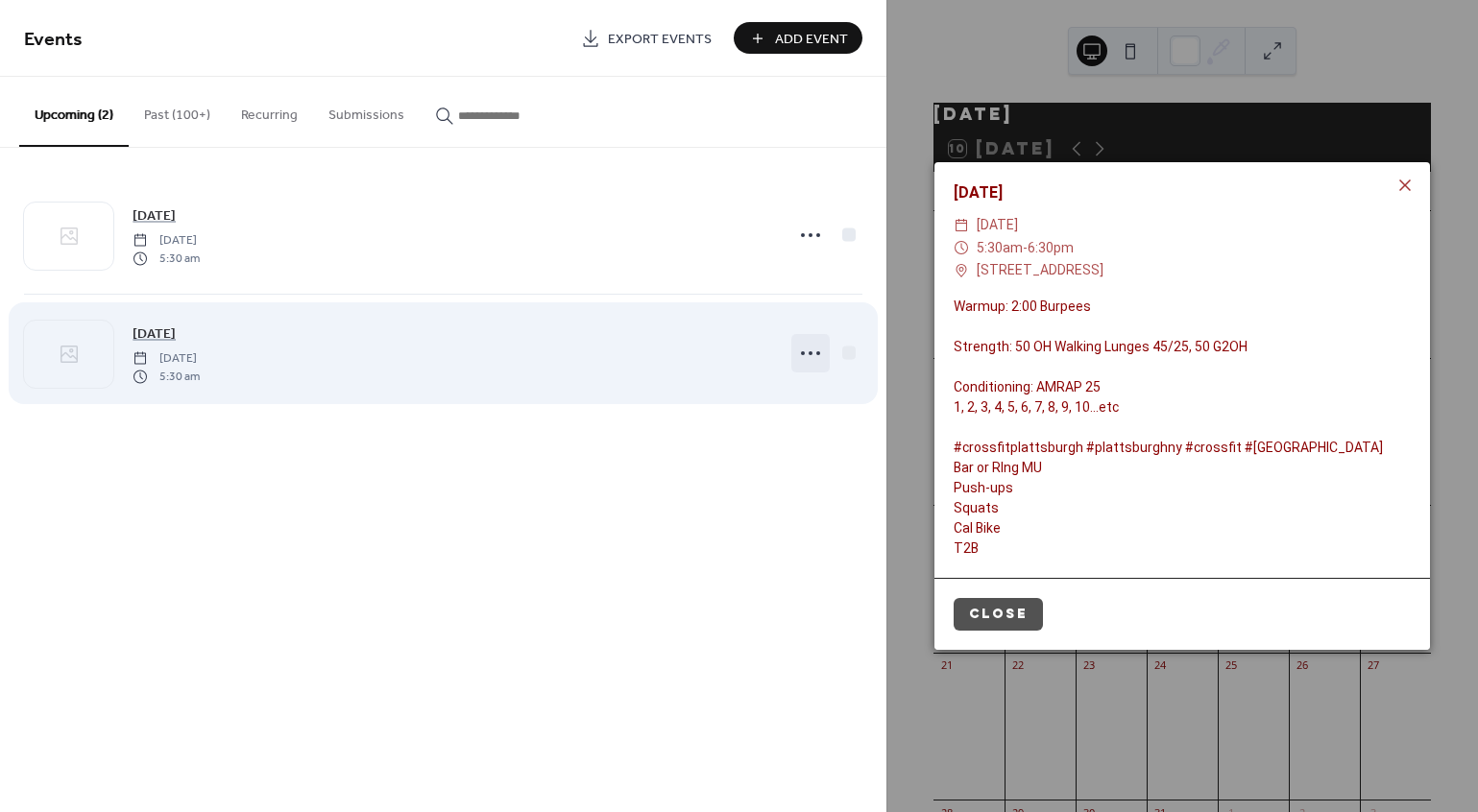 click 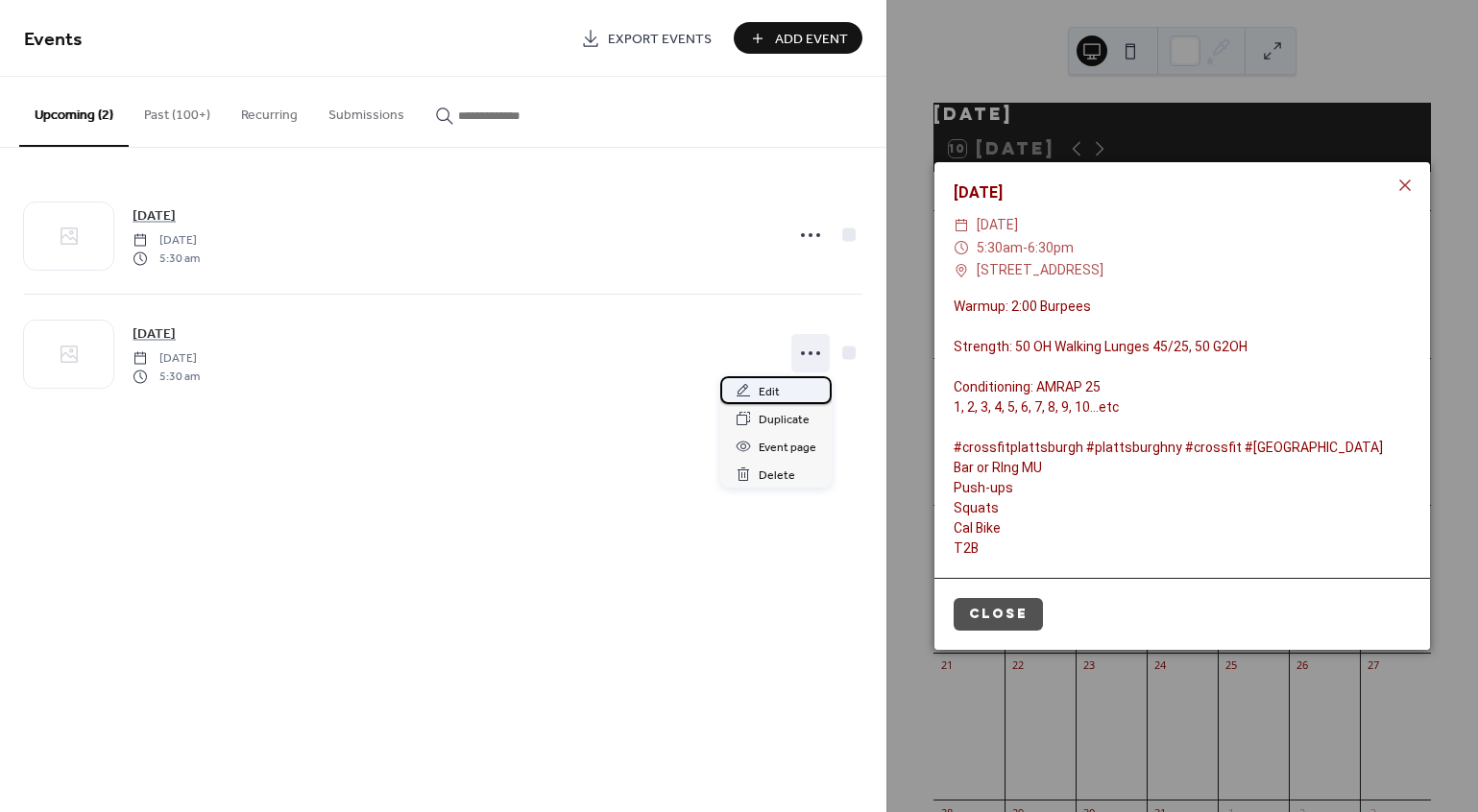 click on "Edit" at bounding box center (776, 390) 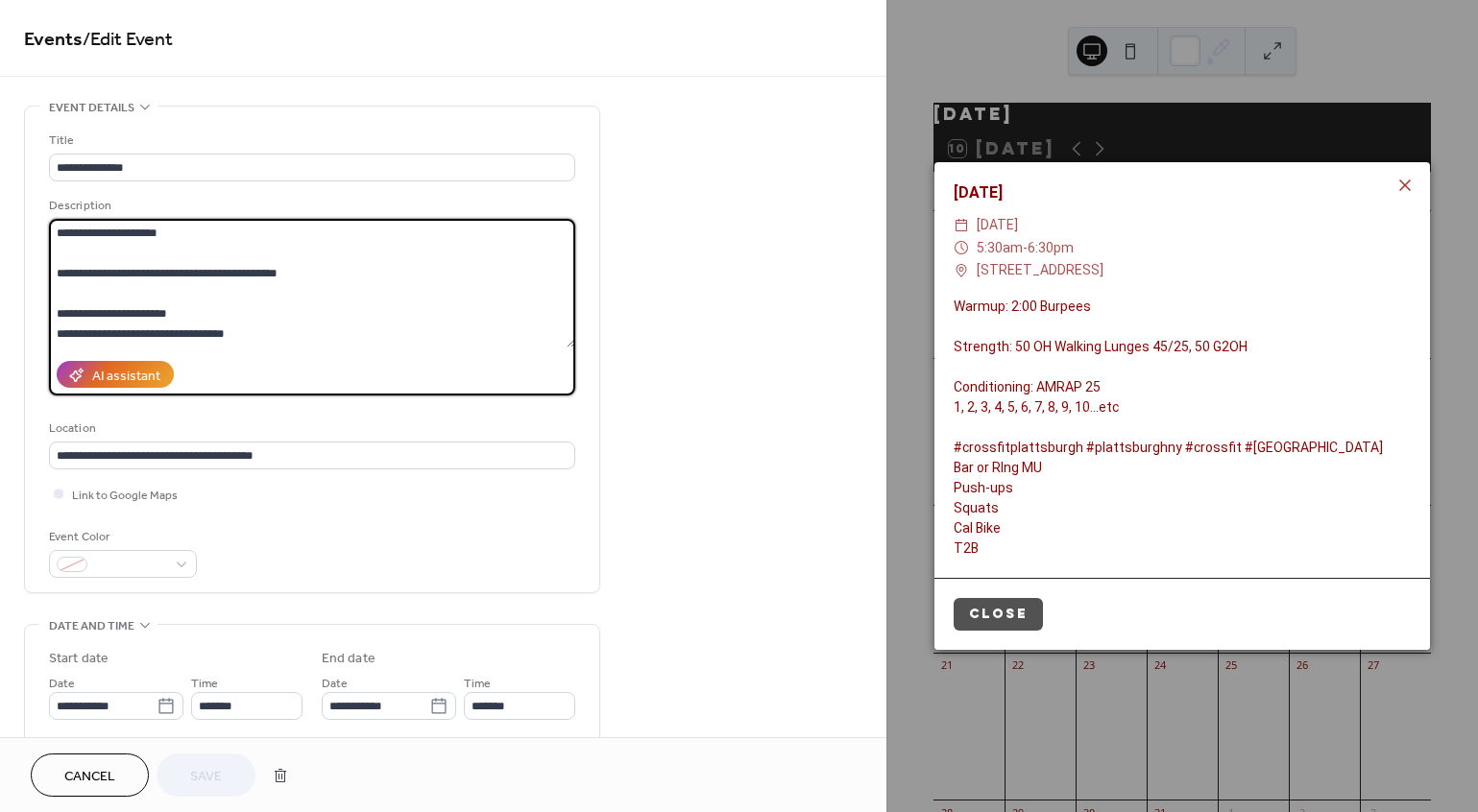 scroll, scrollTop: 141, scrollLeft: 0, axis: vertical 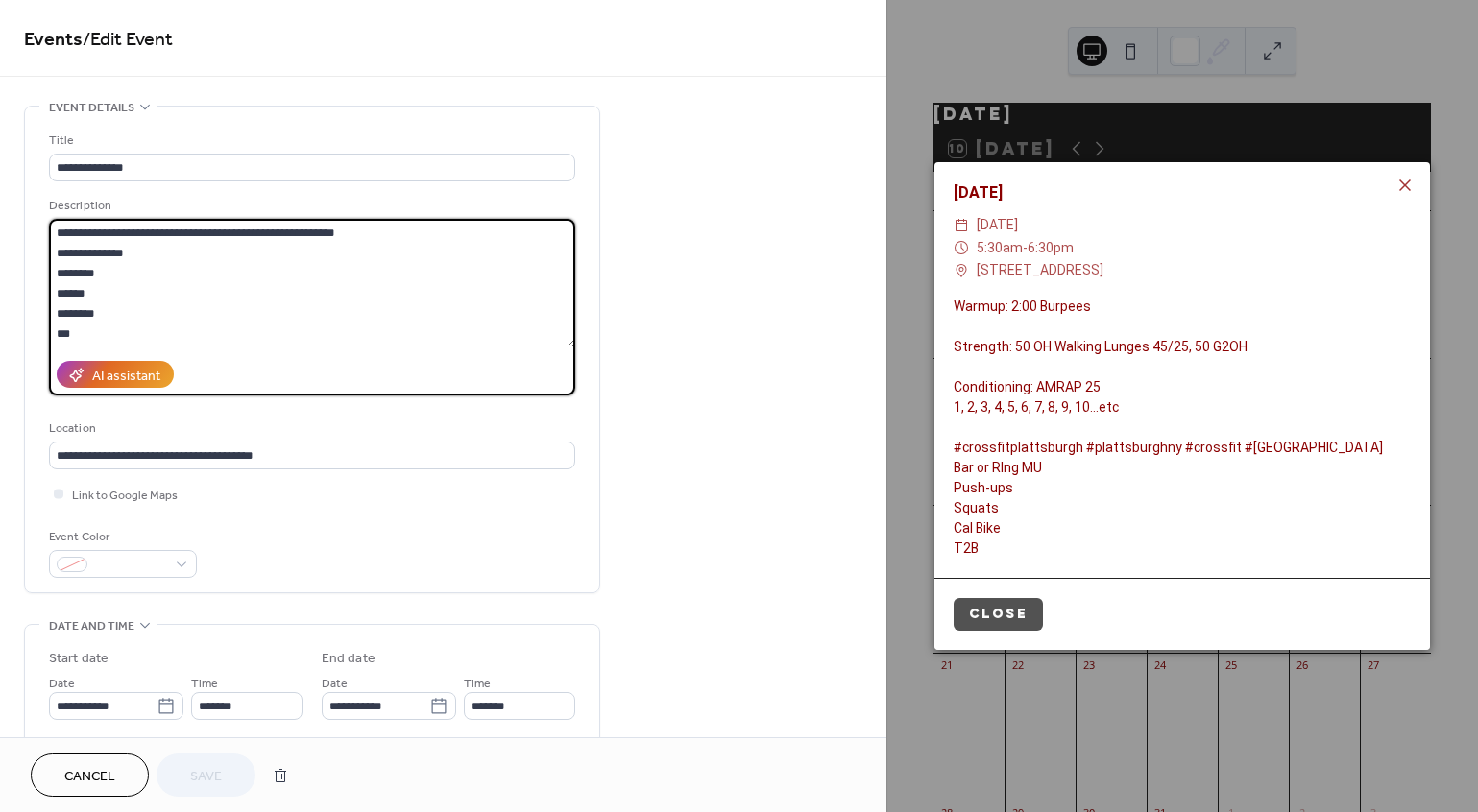 drag, startPoint x: 374, startPoint y: 236, endPoint x: 201, endPoint y: 239, distance: 173.026 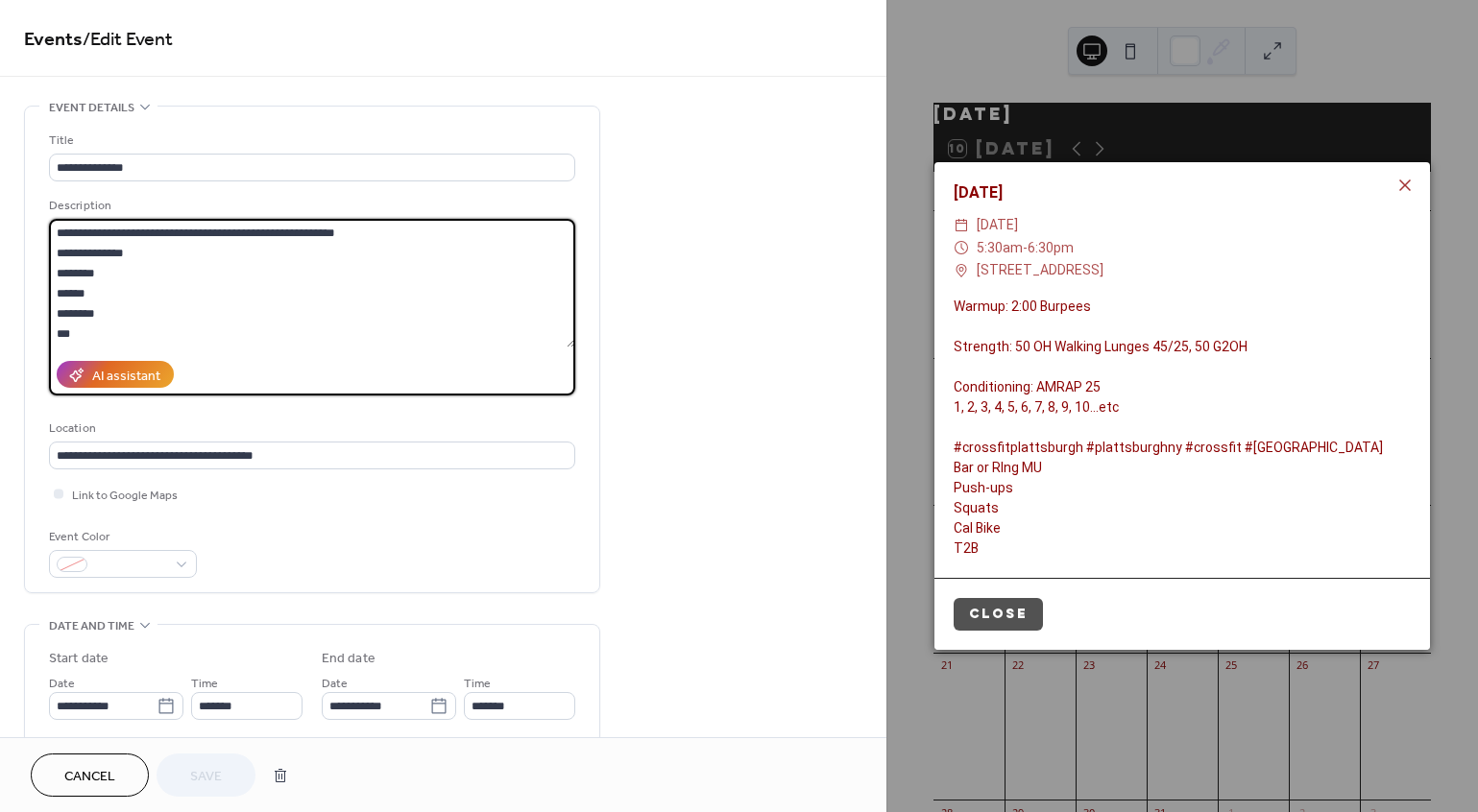 click on "**********" at bounding box center (312, 283) 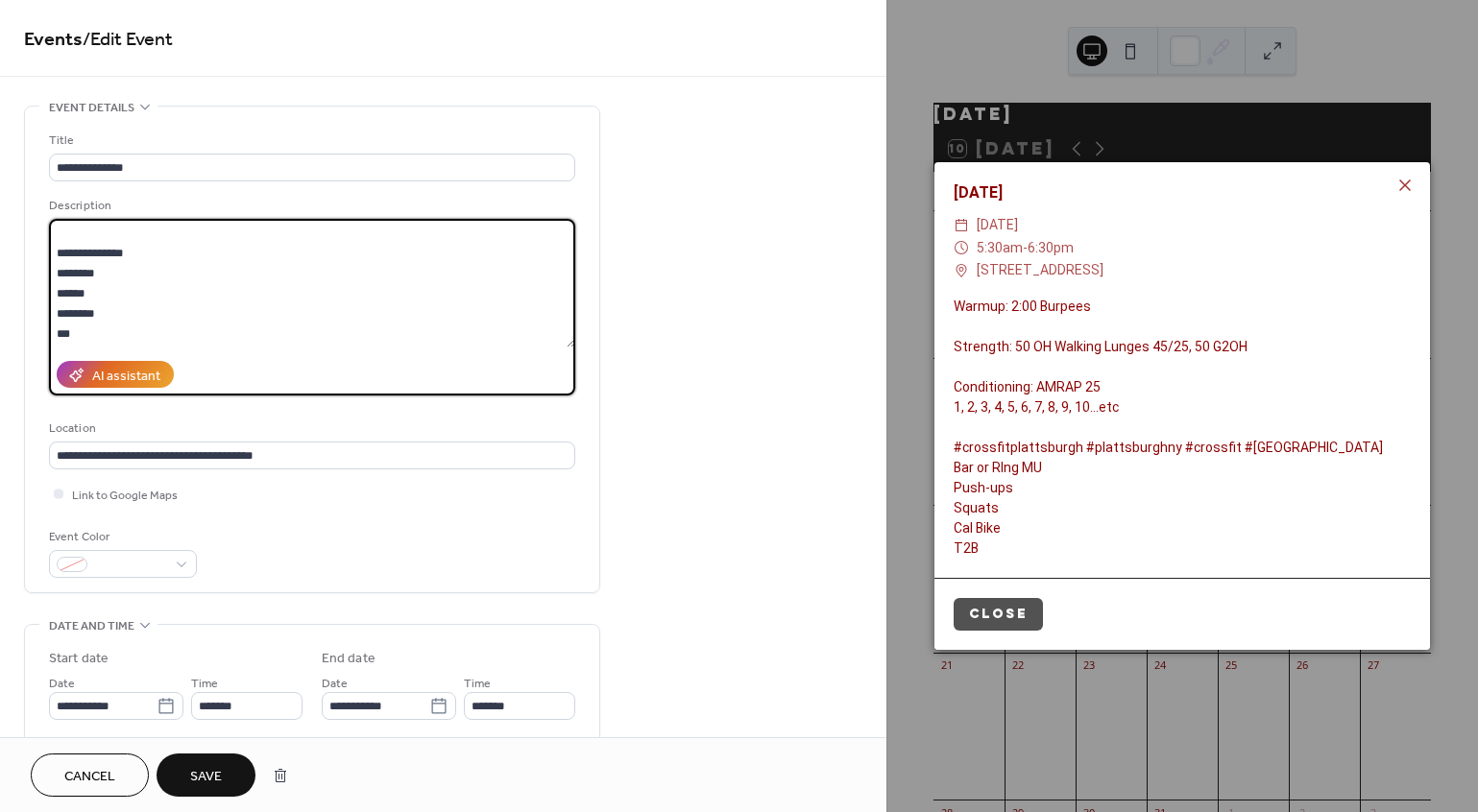 scroll, scrollTop: 121, scrollLeft: 0, axis: vertical 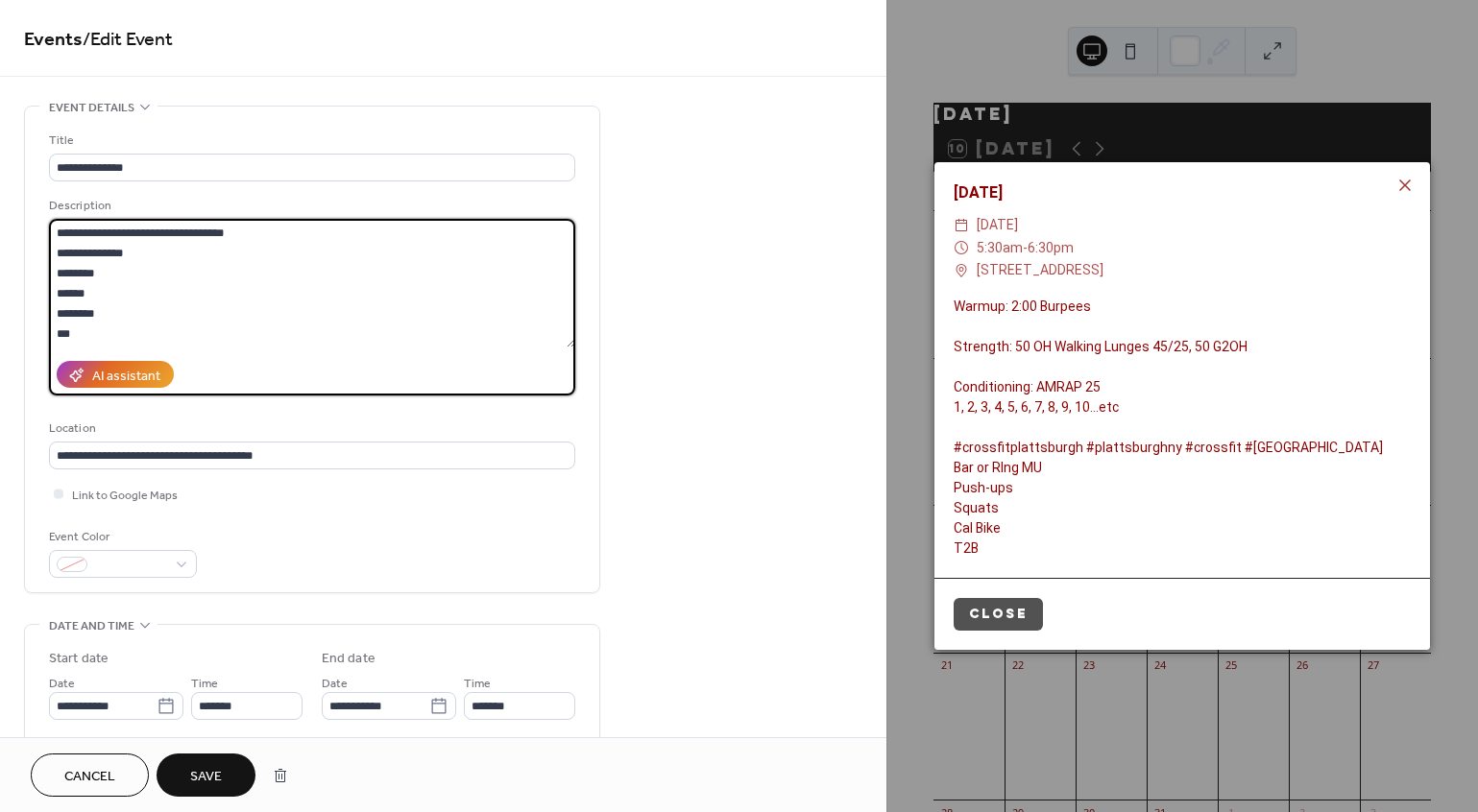 click on "**********" at bounding box center [312, 283] 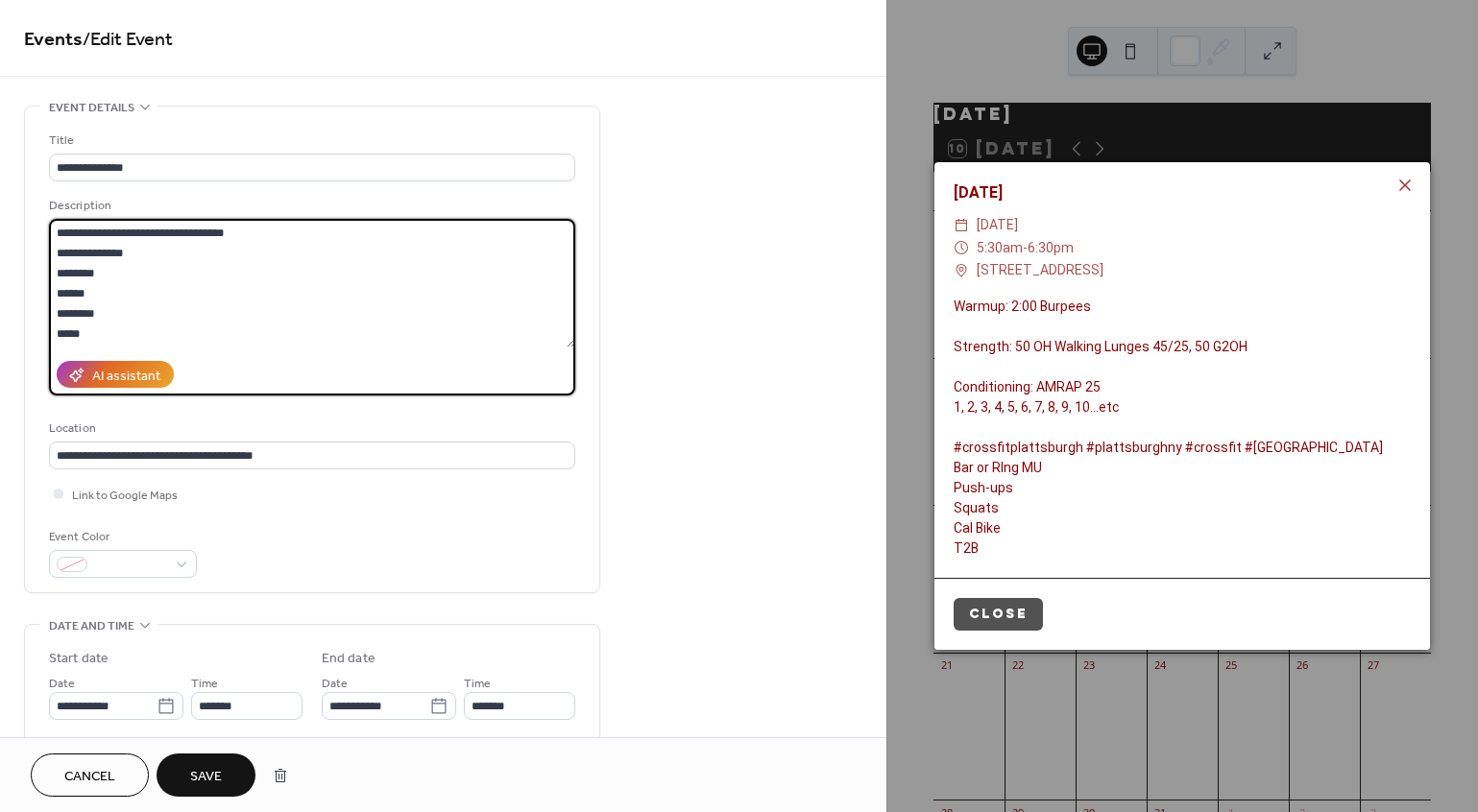 scroll, scrollTop: 138, scrollLeft: 0, axis: vertical 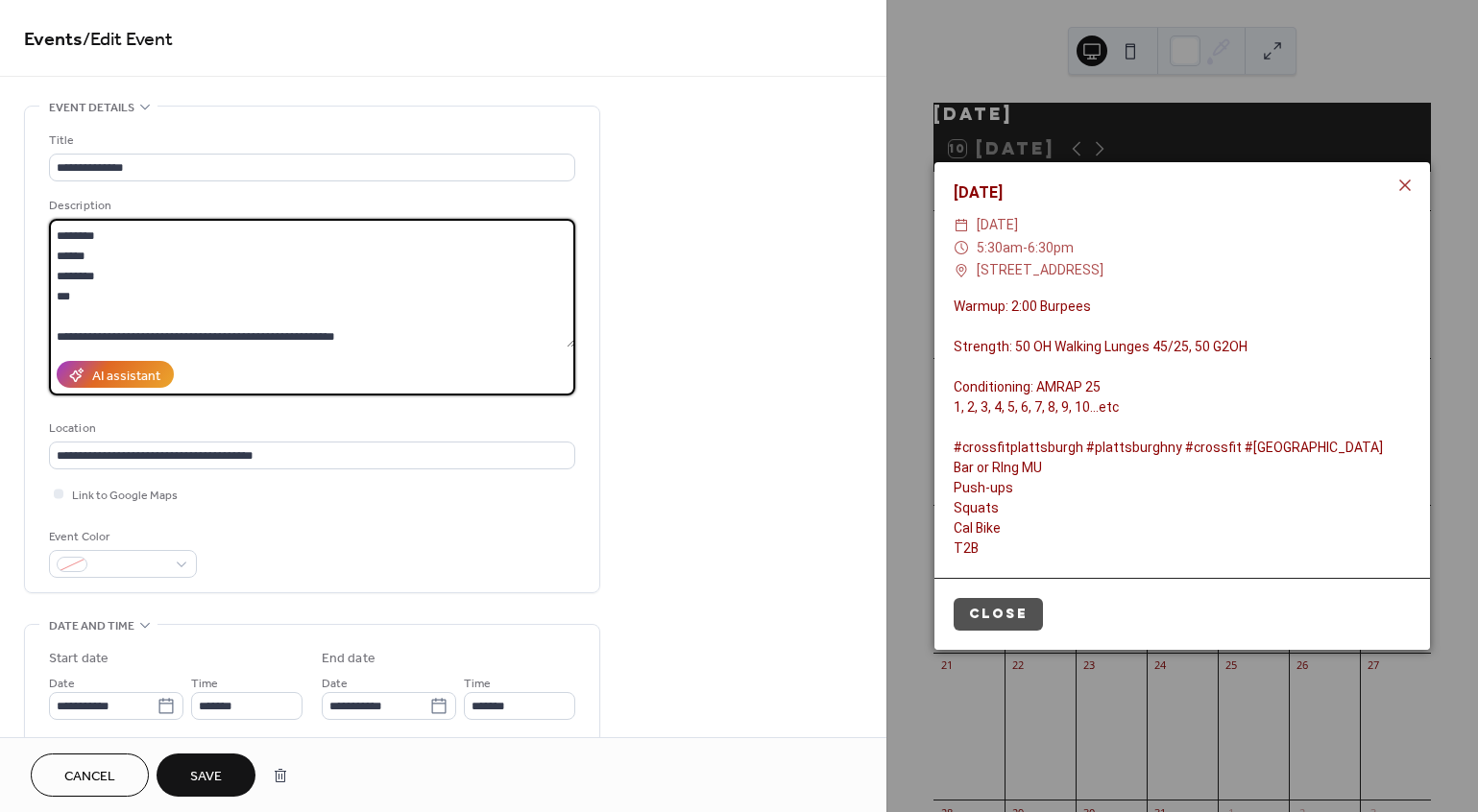 type on "**********" 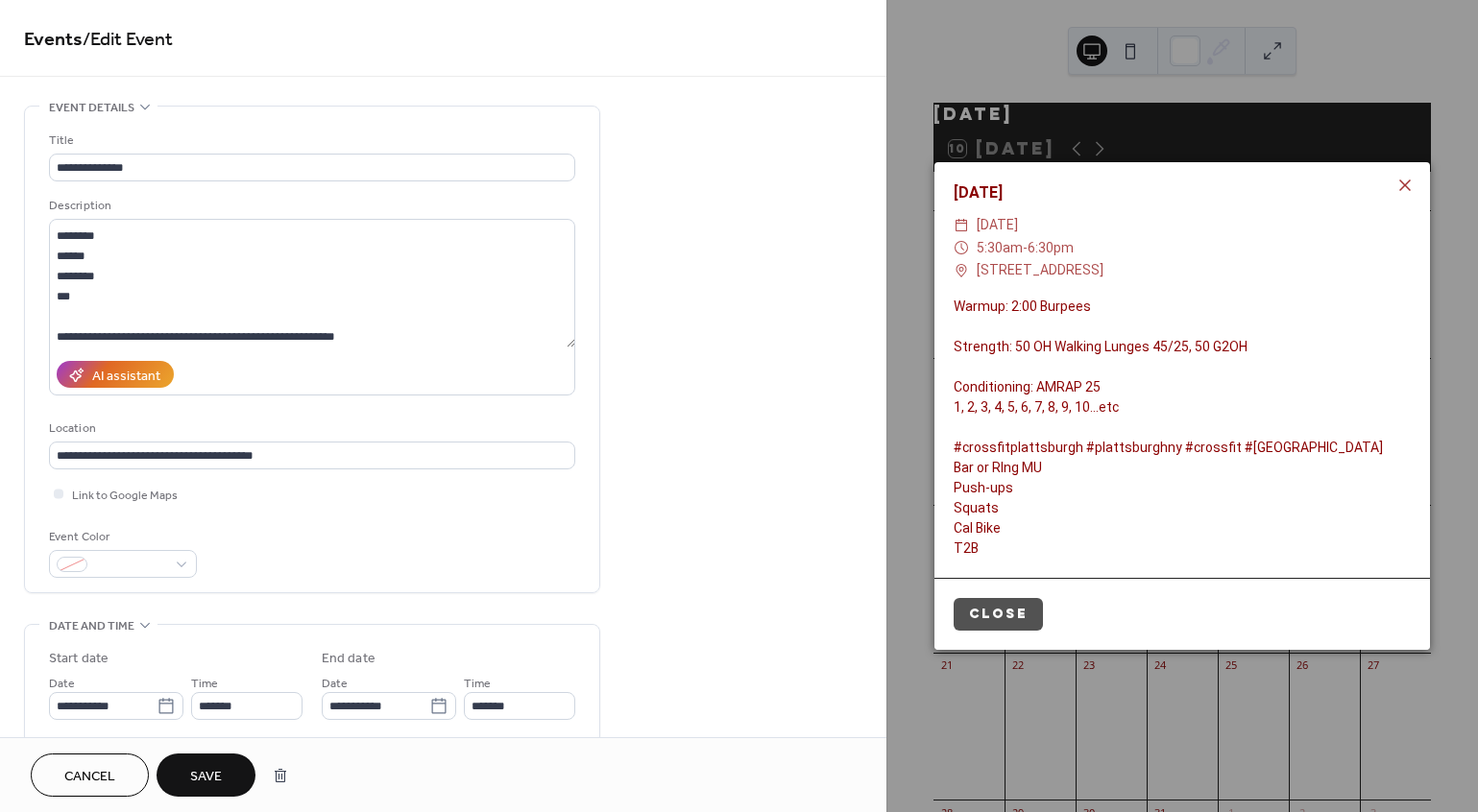 click on "Save" at bounding box center (206, 776) 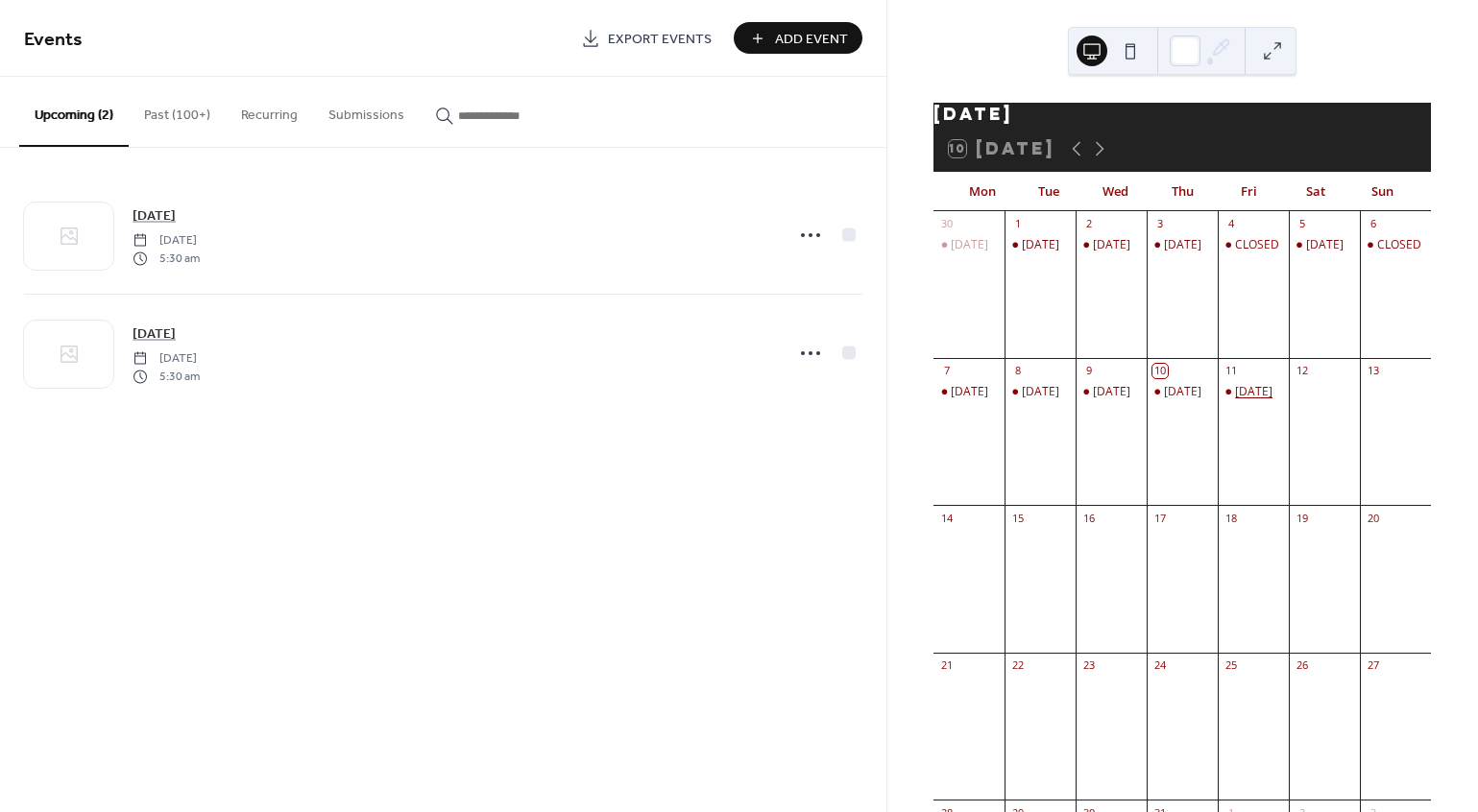 click on "[DATE]" at bounding box center (1253, 392) 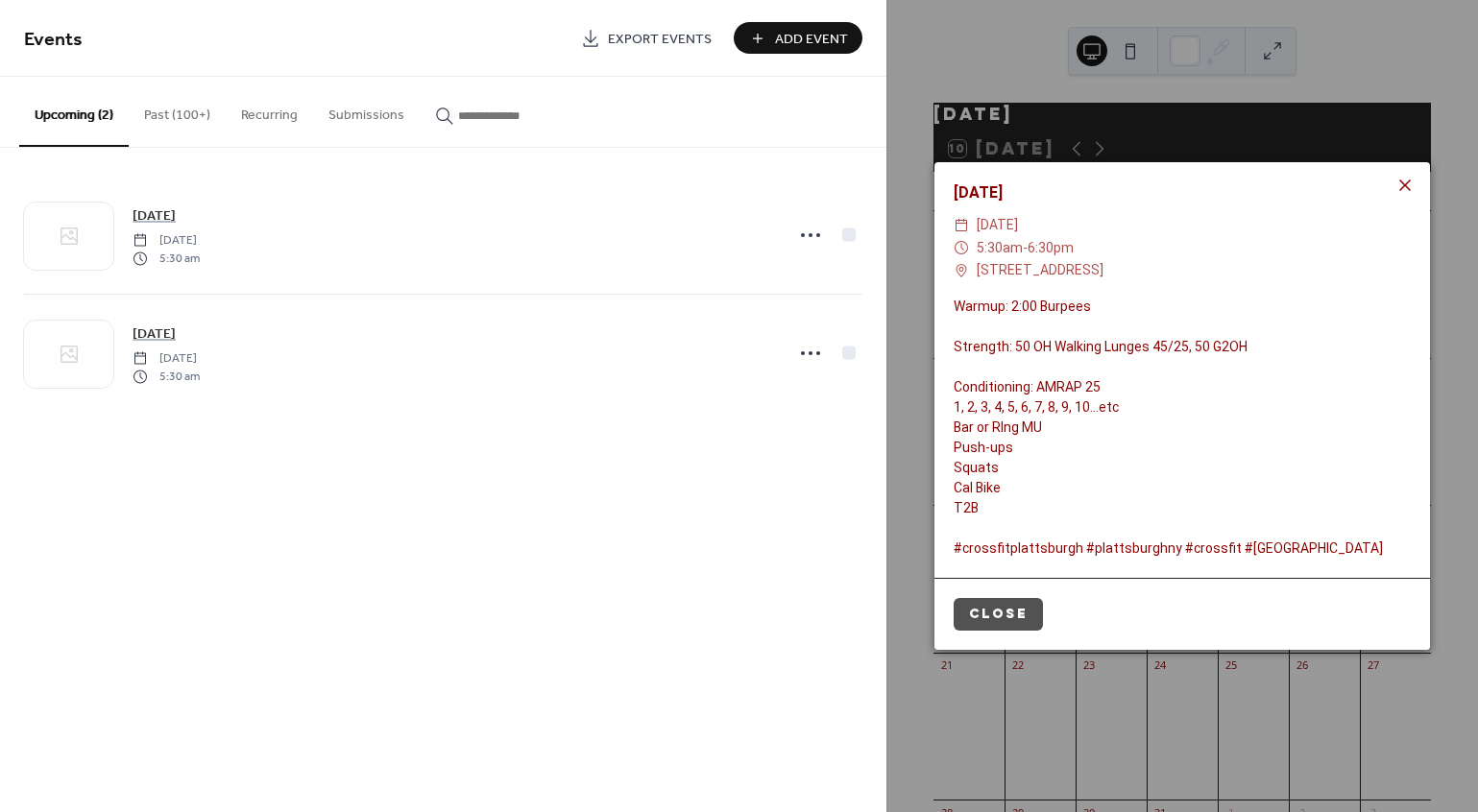 click 